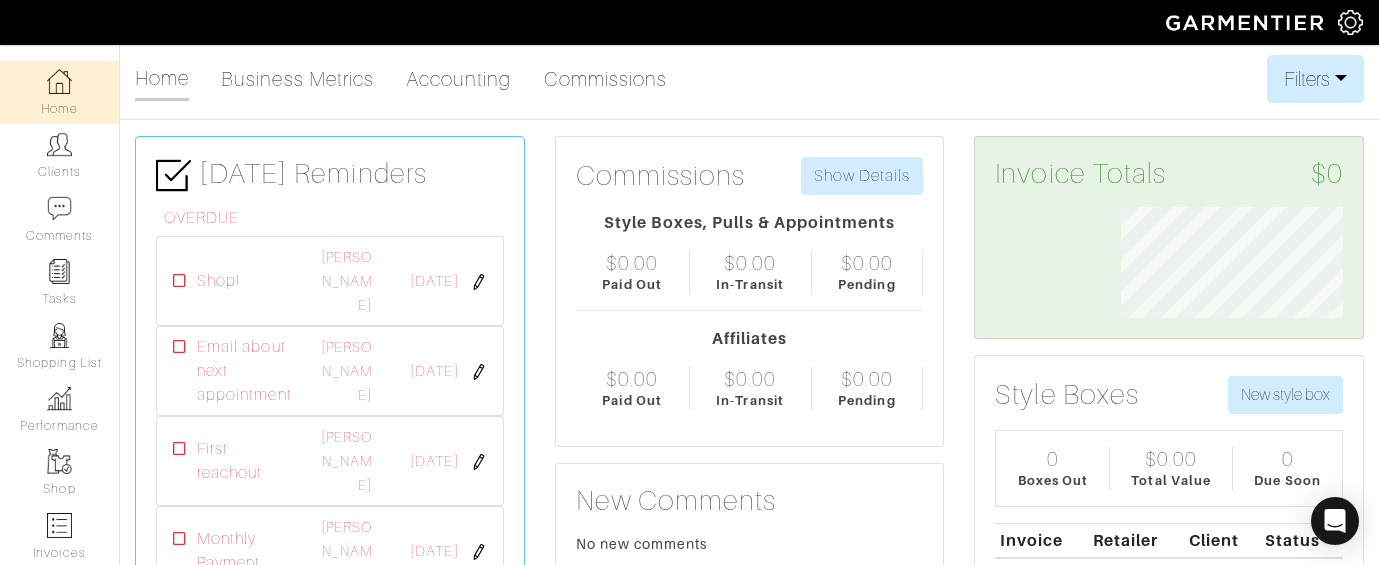 scroll, scrollTop: 0, scrollLeft: 0, axis: both 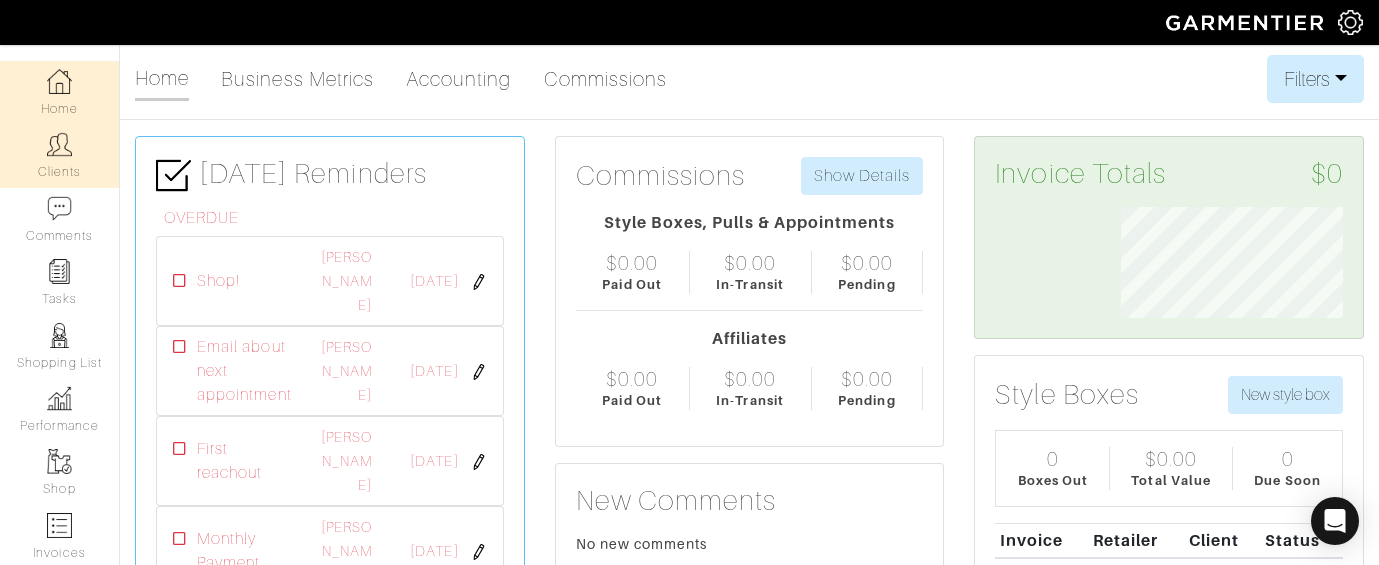 click on "Clients" at bounding box center [59, 155] 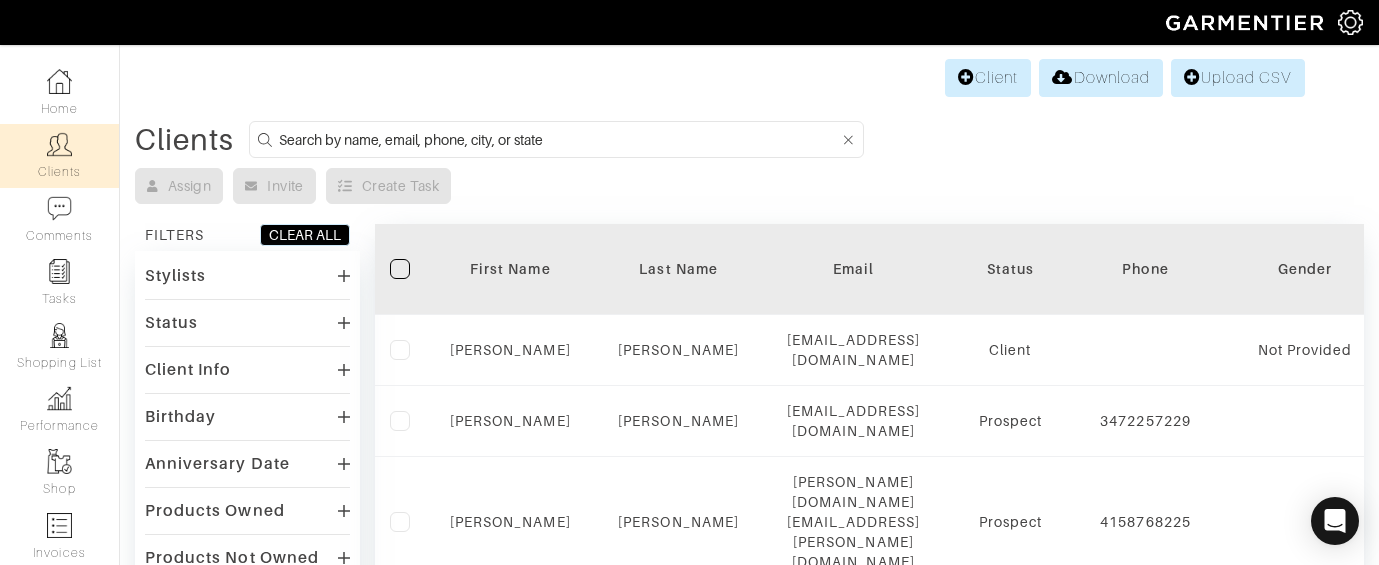 click at bounding box center [559, 139] 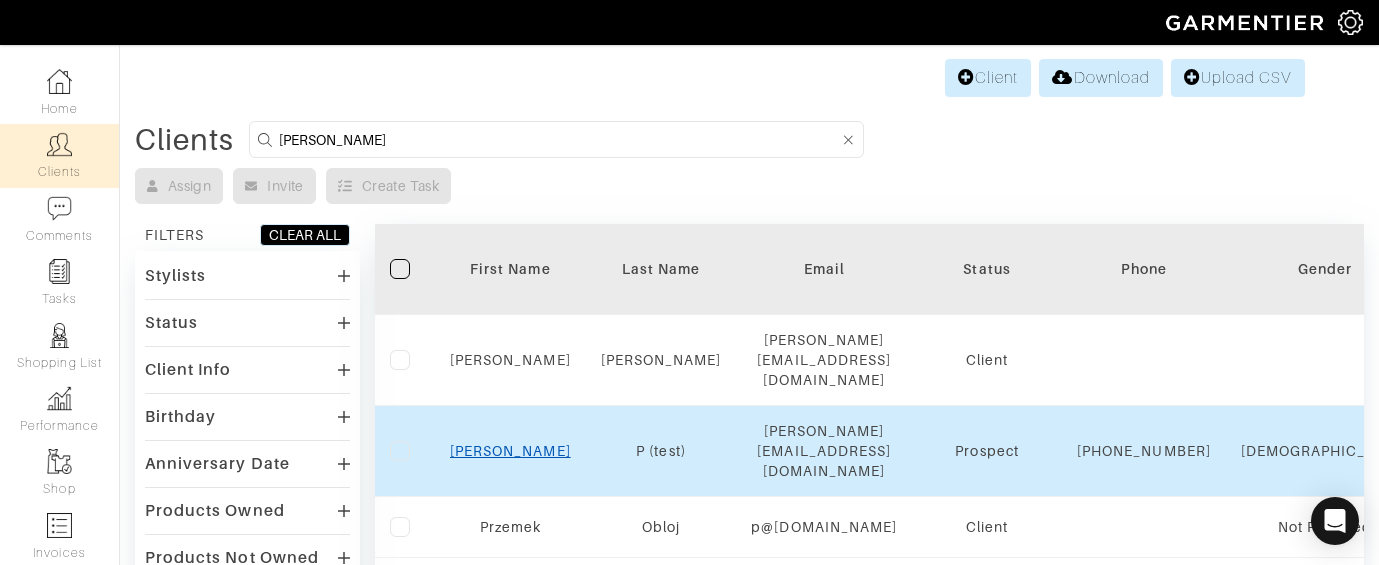click on "Taylor" at bounding box center [510, 451] 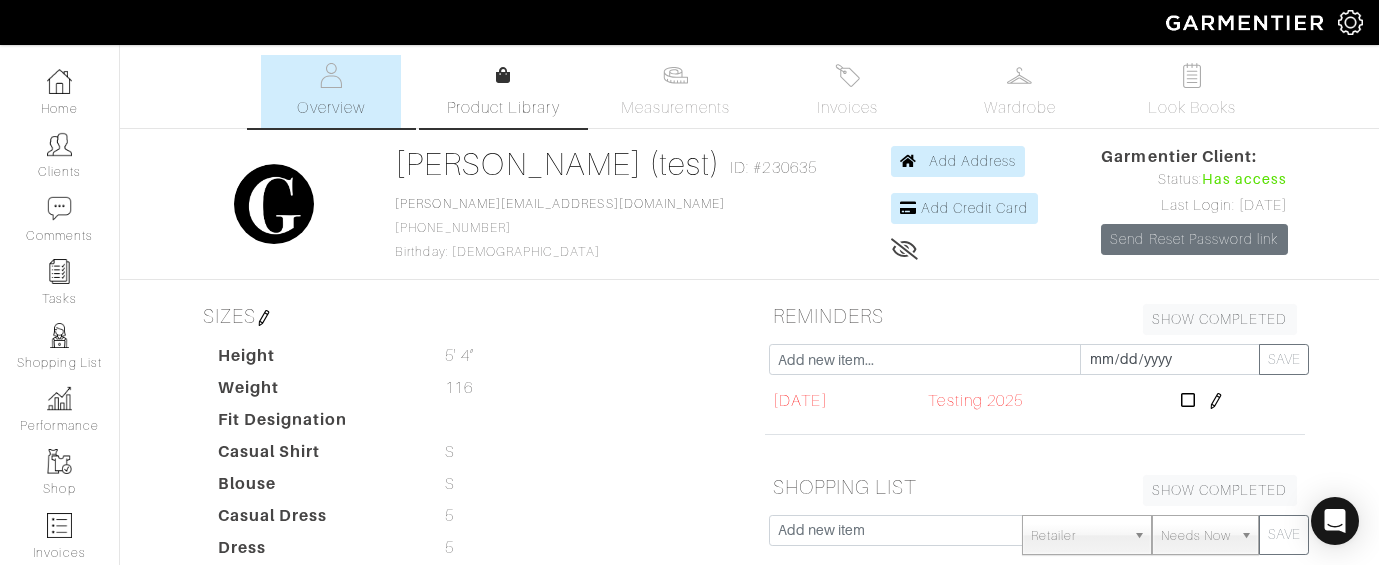 scroll, scrollTop: 0, scrollLeft: 0, axis: both 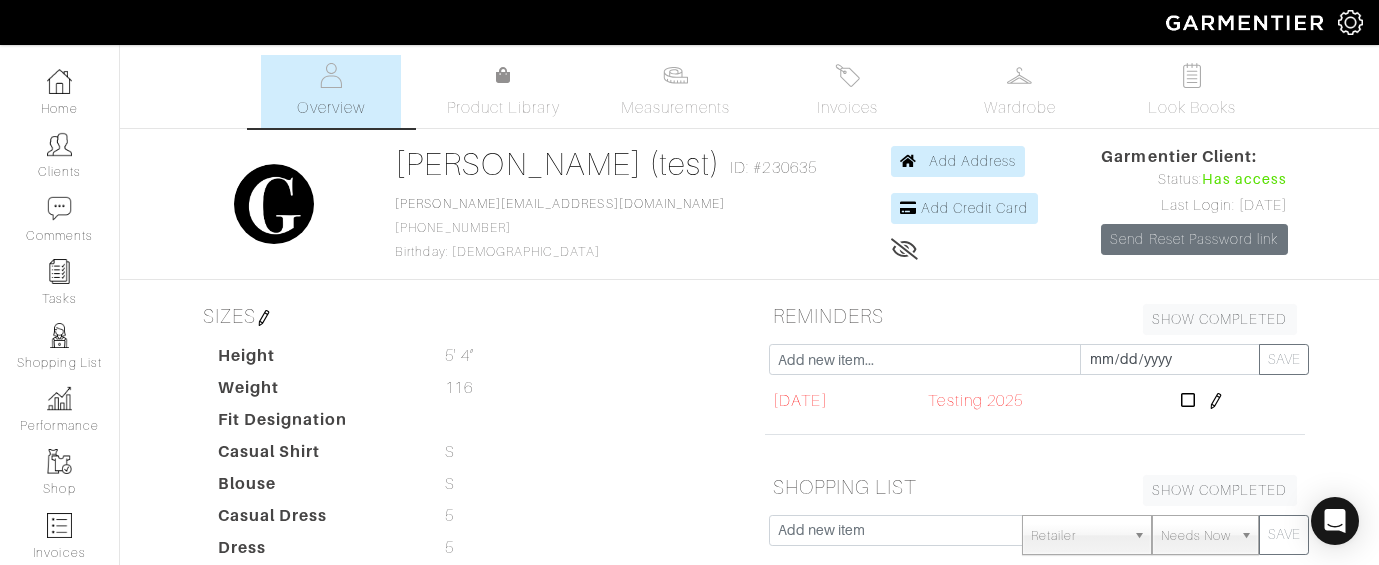 click on "Invoices" at bounding box center [847, 108] 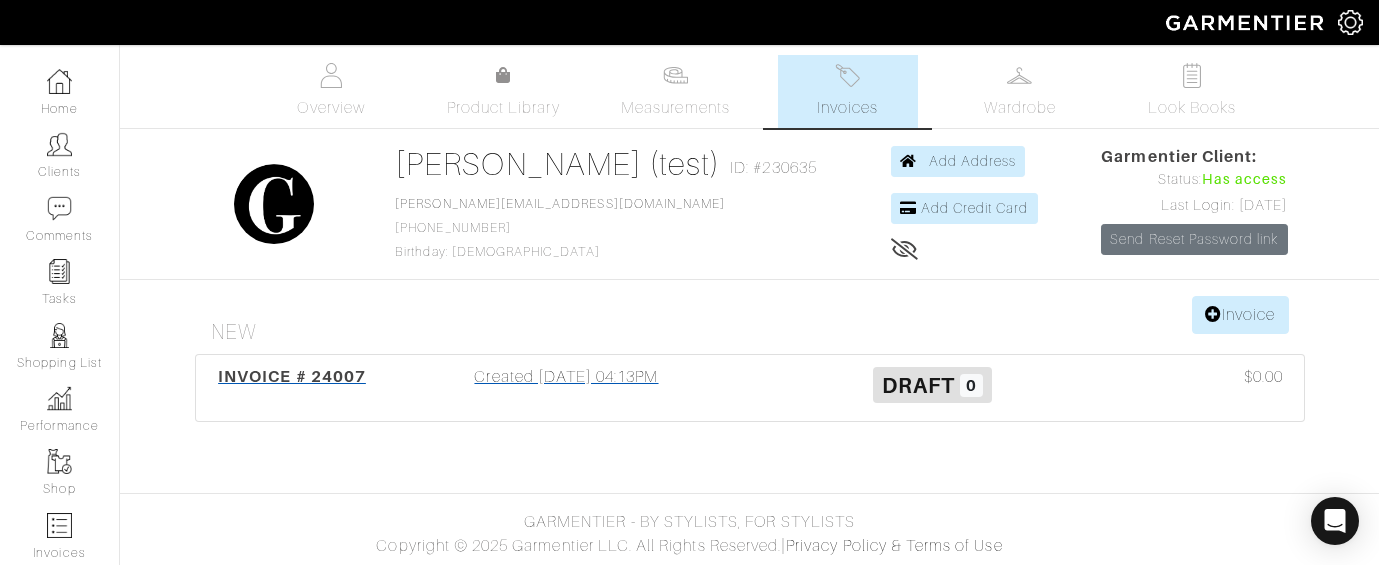 click on "INVOICE # 24007" at bounding box center (292, 388) 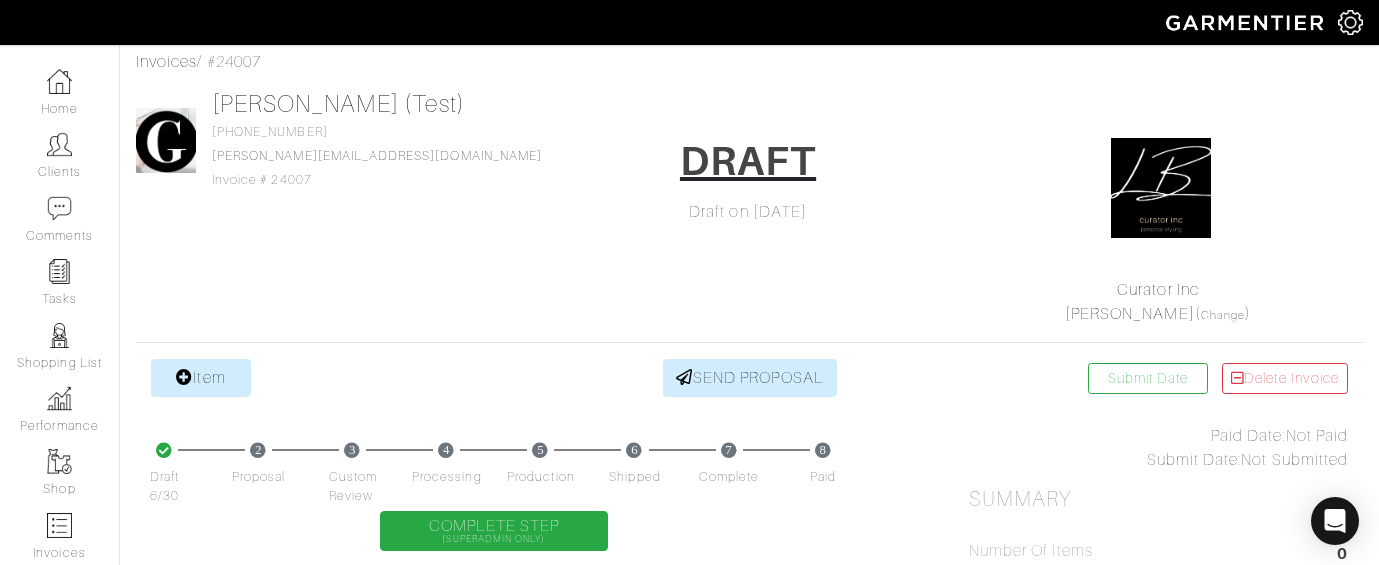 scroll, scrollTop: 128, scrollLeft: 0, axis: vertical 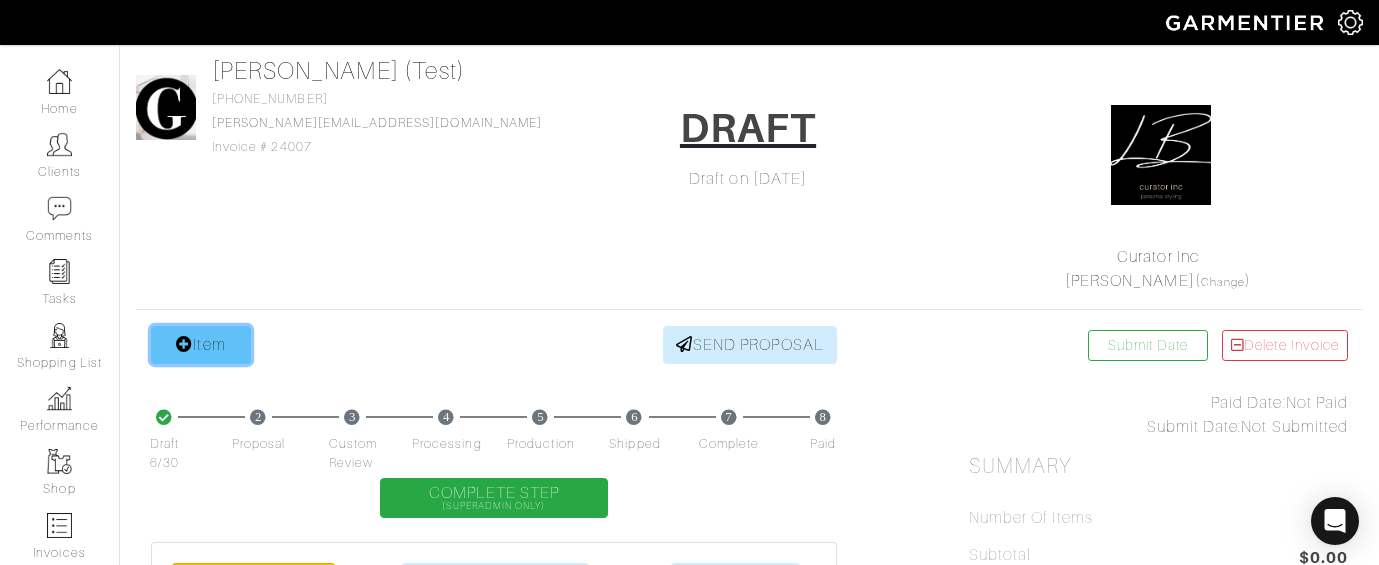 click on "Item" at bounding box center [201, 345] 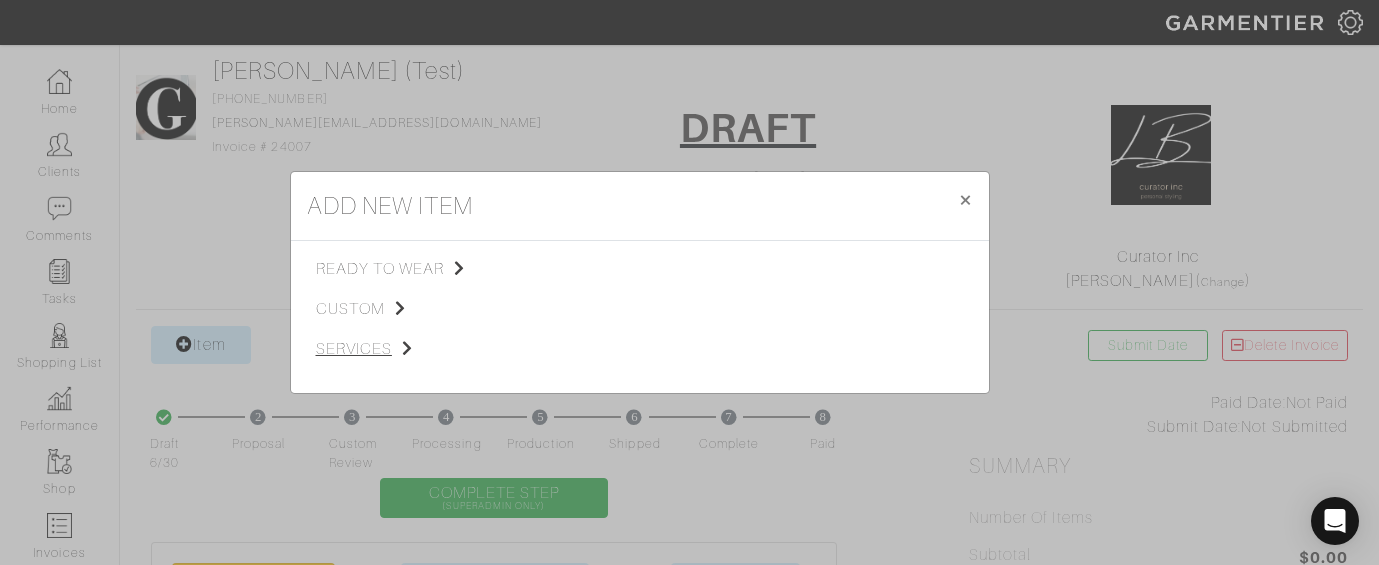 click on "ready to wear" at bounding box center (416, 269) 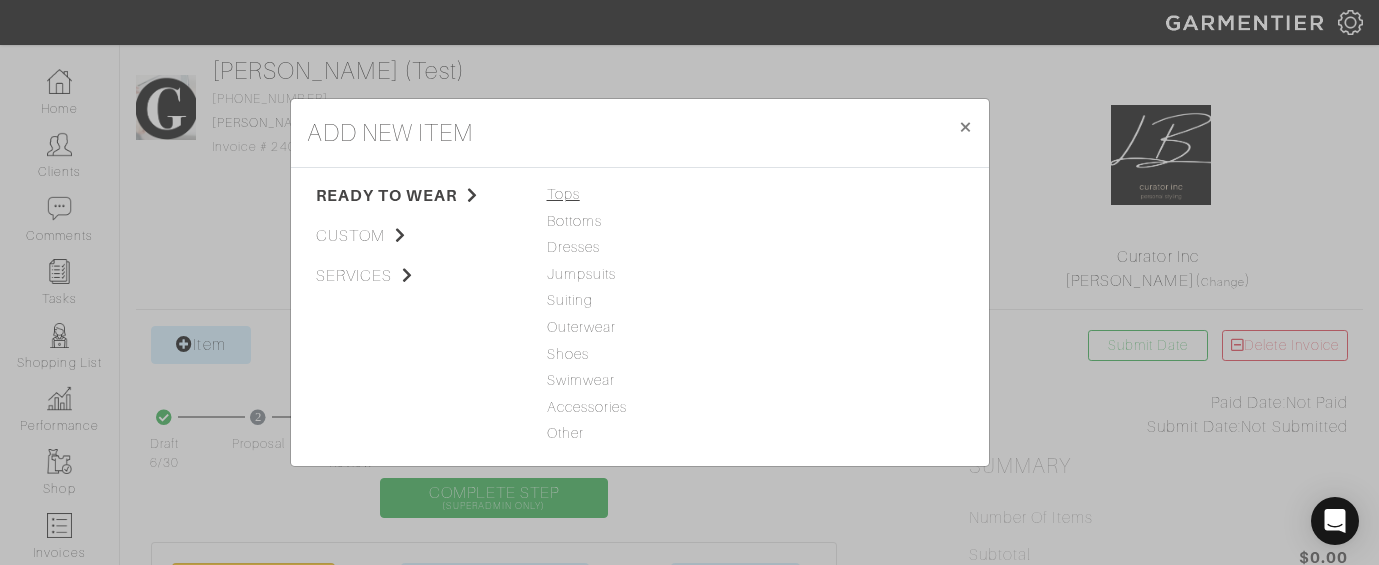 click on "Tops" at bounding box center [640, 195] 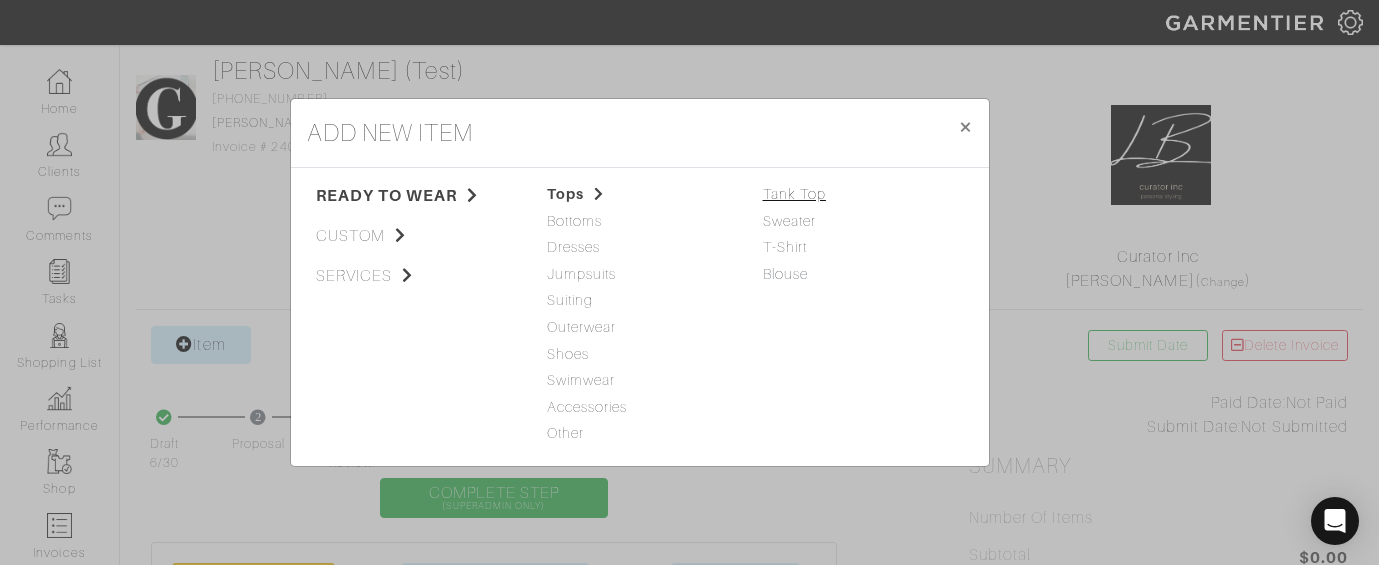 click on "Tank Top" at bounding box center (794, 194) 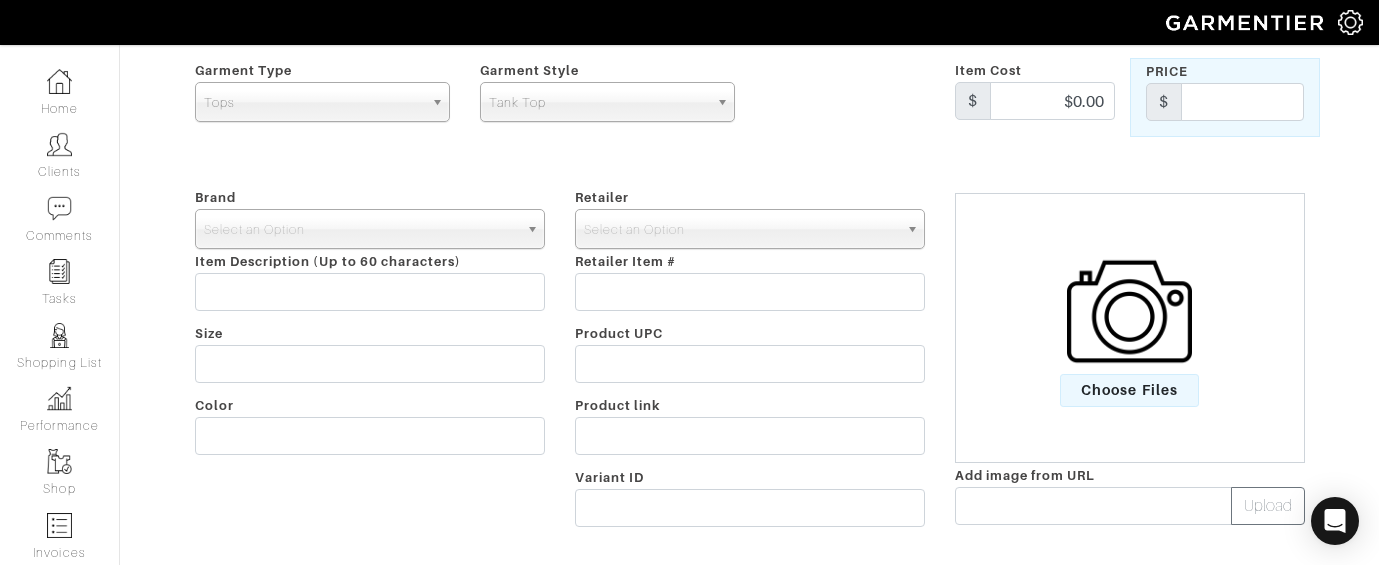 scroll, scrollTop: 129, scrollLeft: 0, axis: vertical 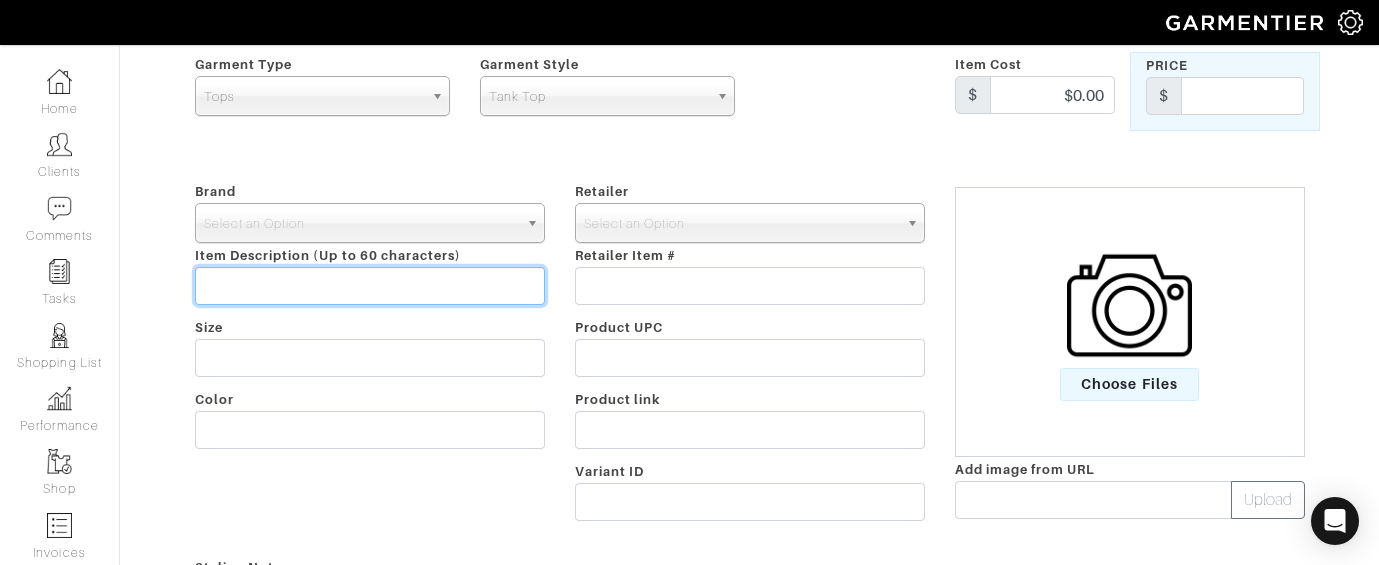 click at bounding box center (370, 286) 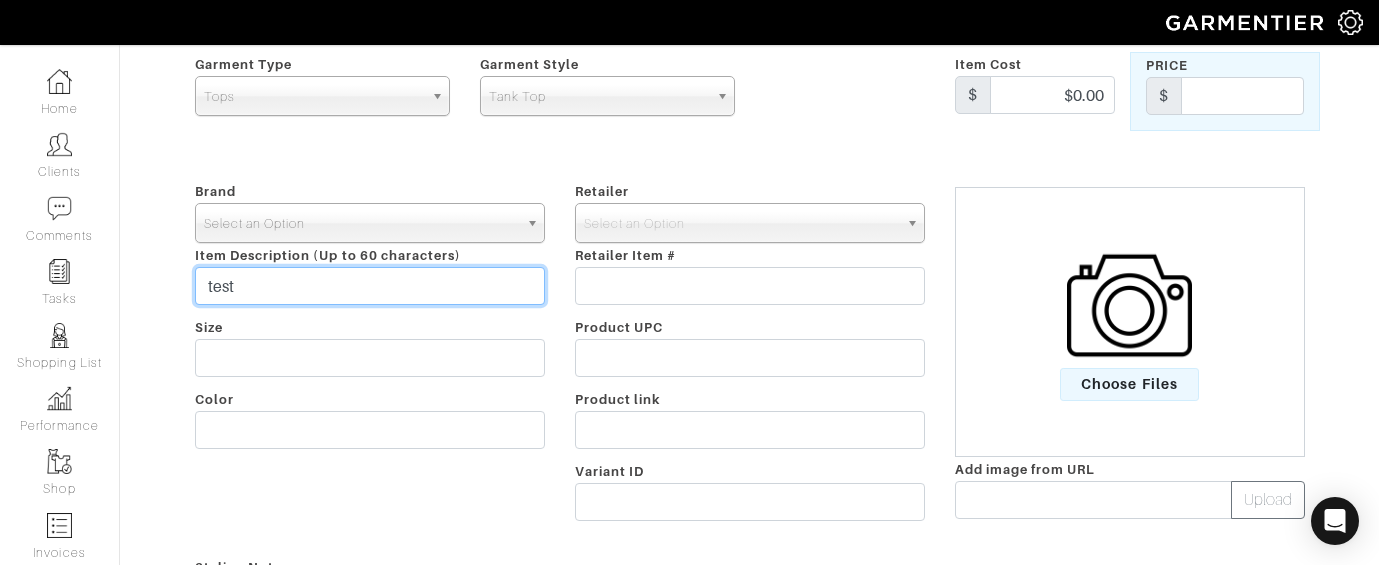 type on "test" 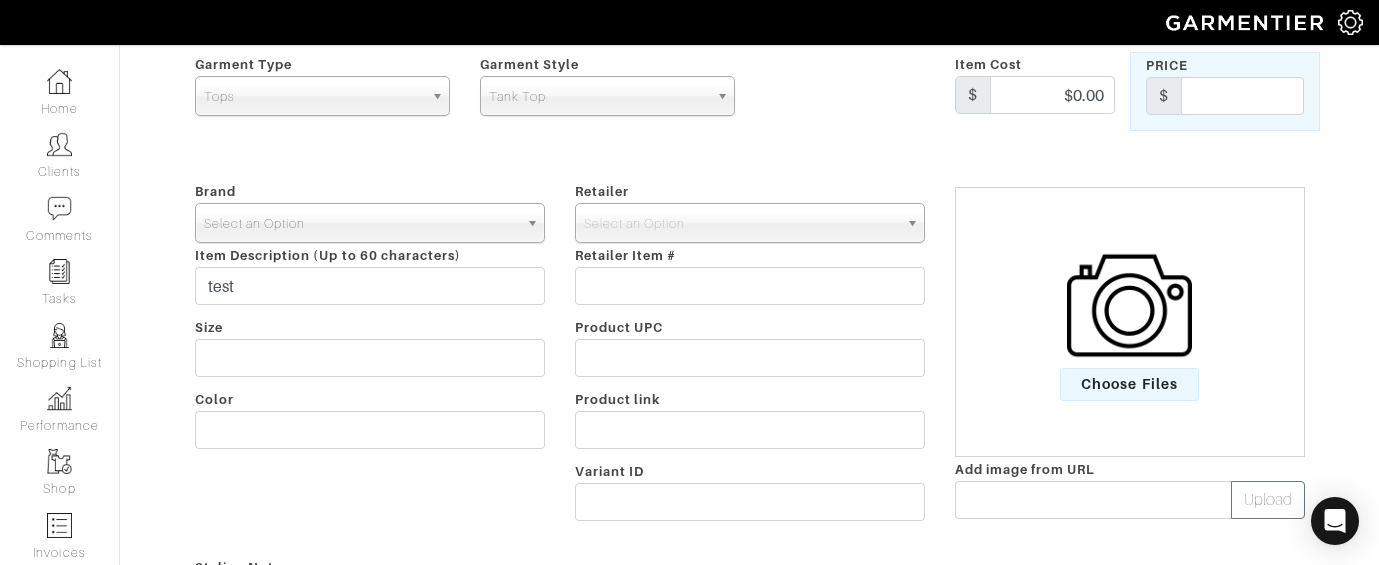 click on "Select an Option" at bounding box center (361, 224) 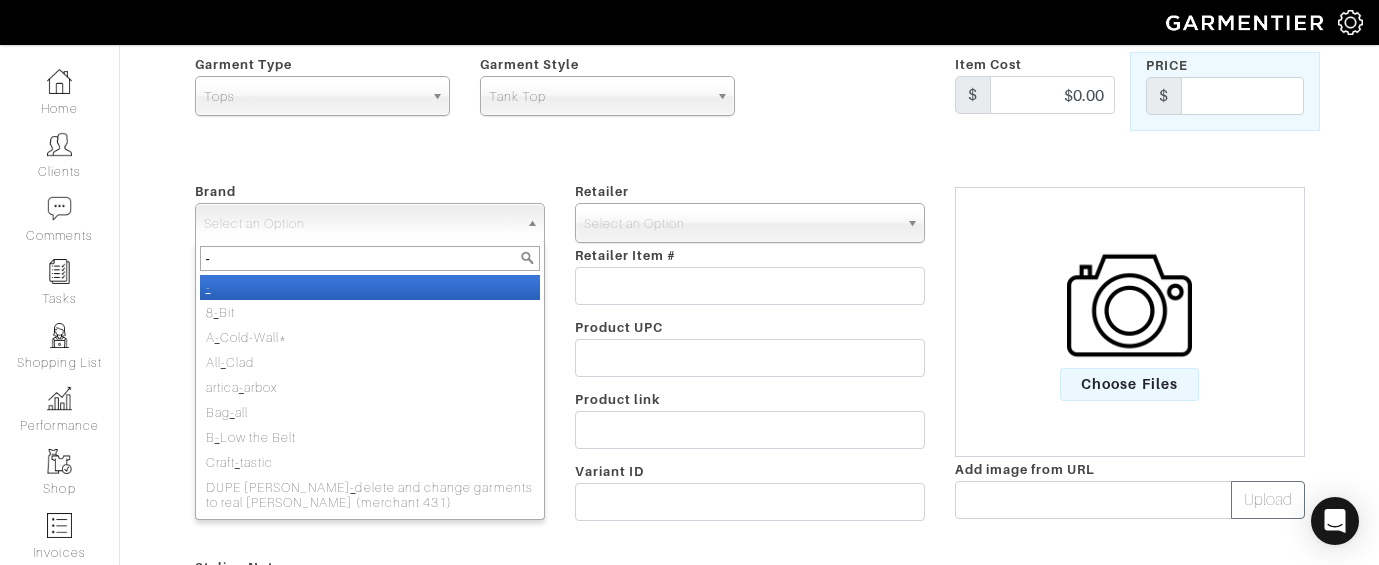 type on "-" 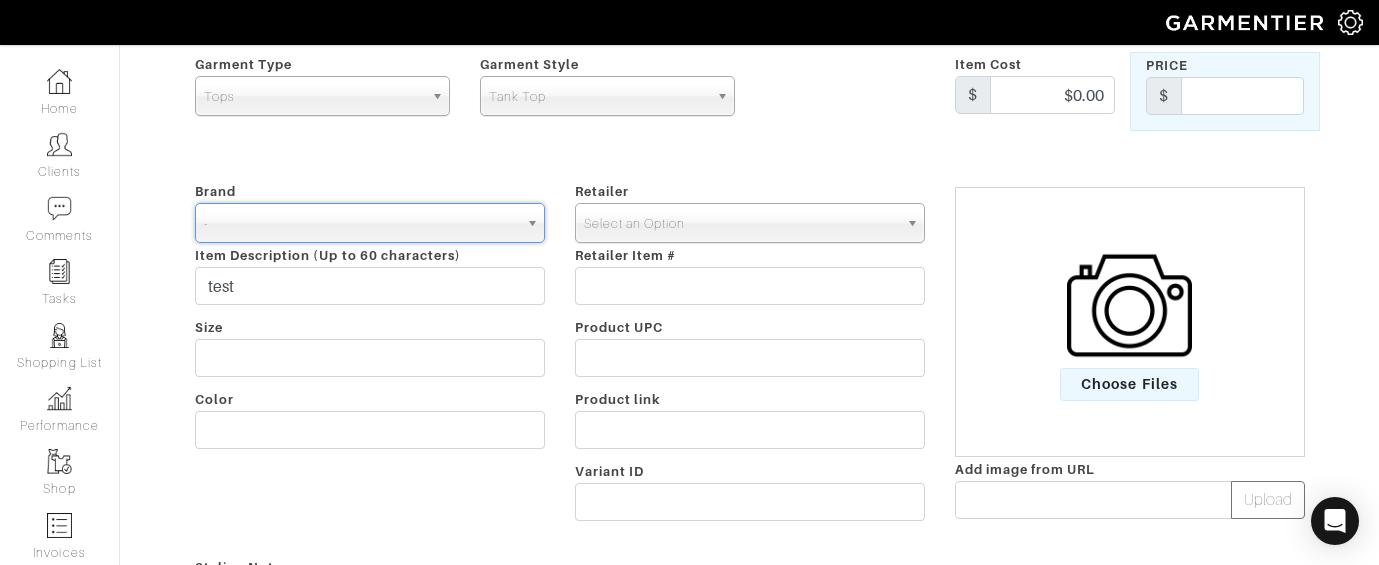 click on "Select an Option" at bounding box center [741, 224] 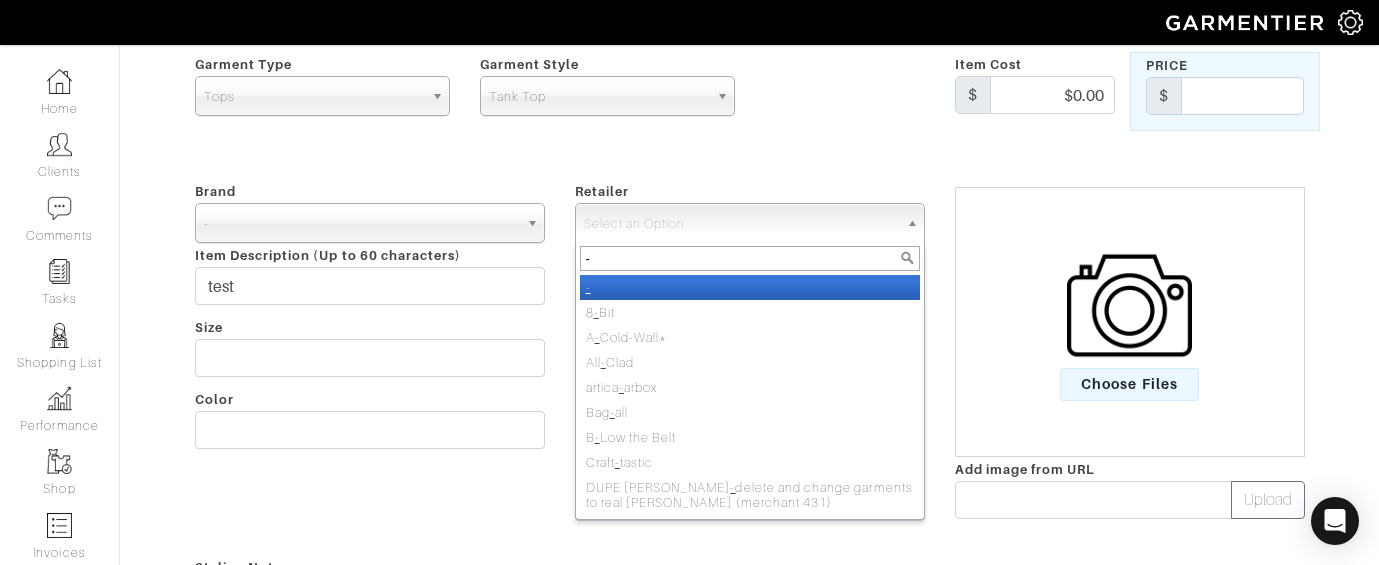 type on "-" 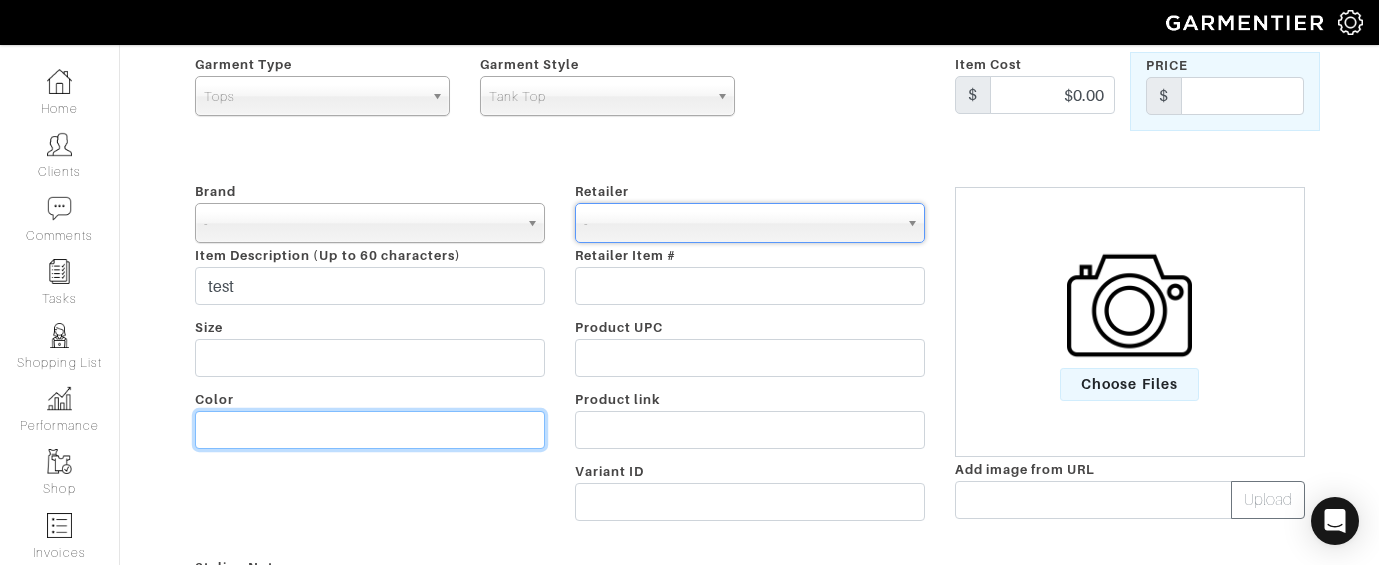 click at bounding box center [370, 430] 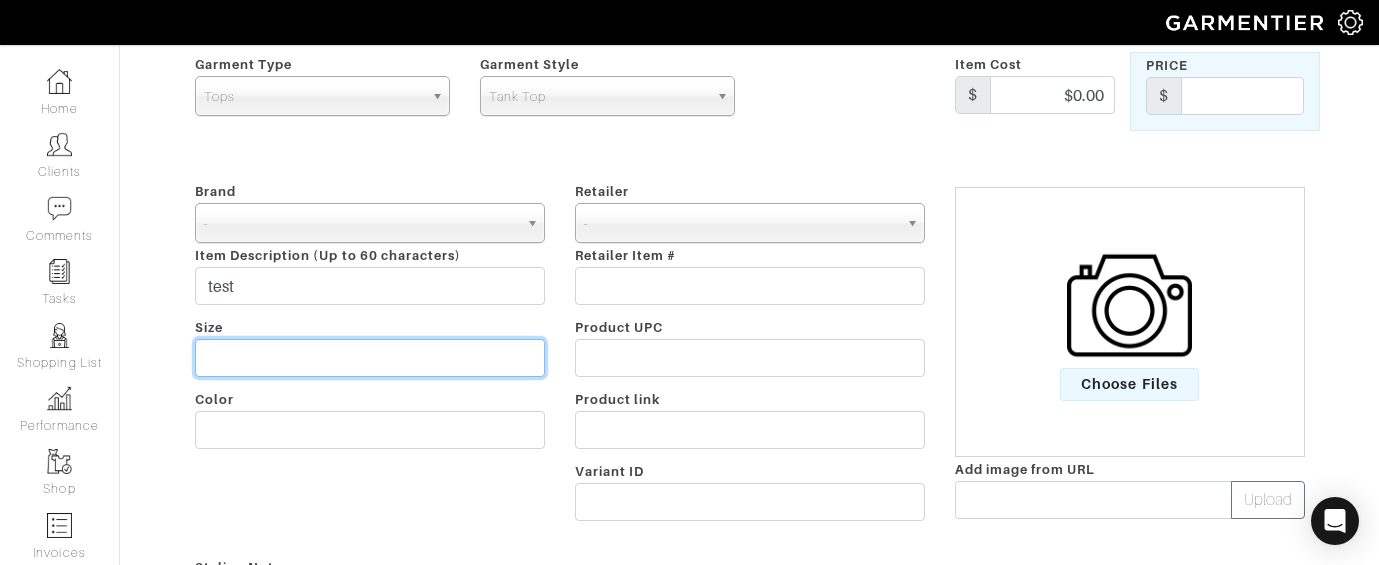 click at bounding box center (370, 358) 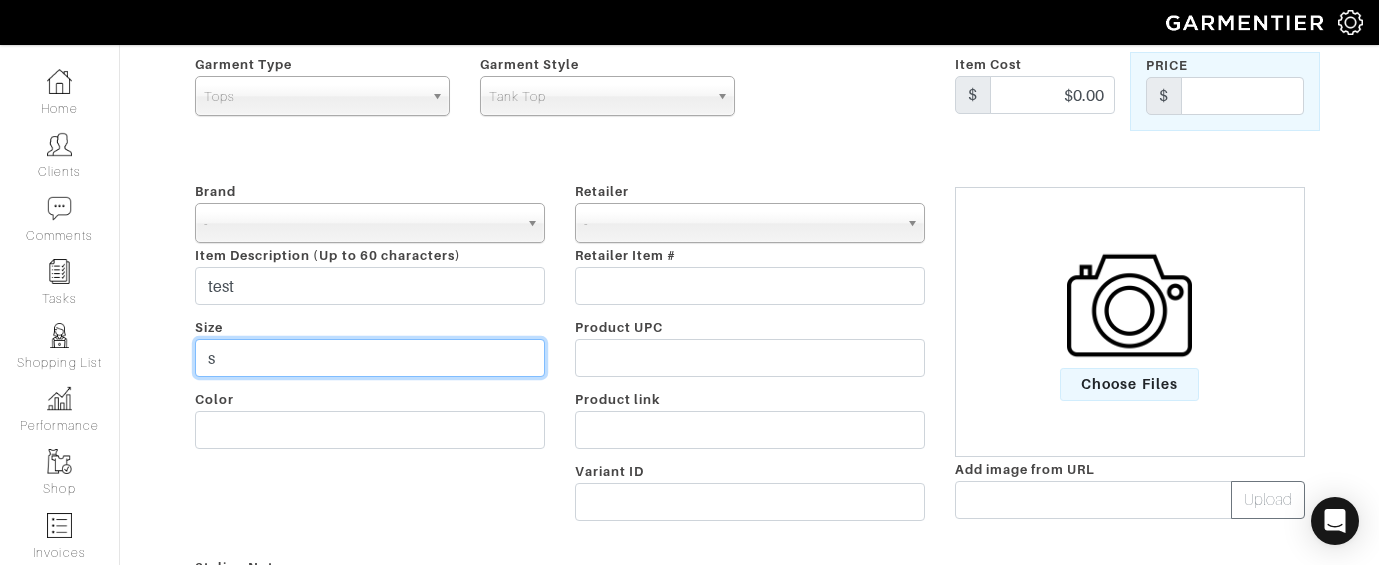 type on "s" 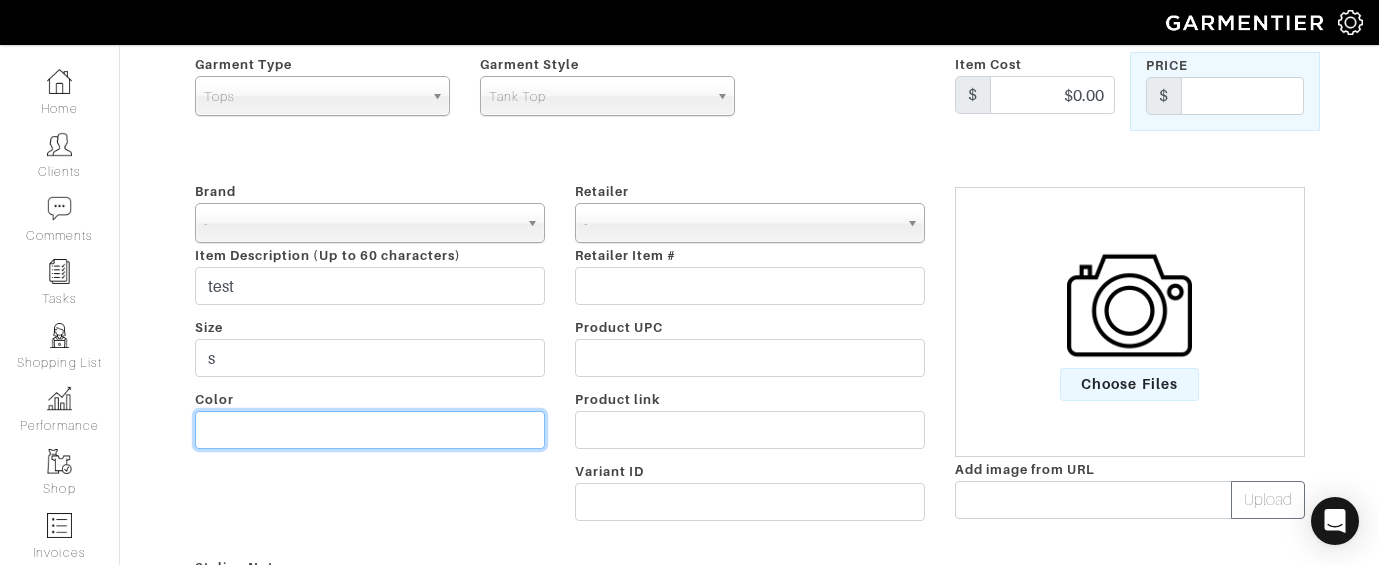 click at bounding box center (370, 430) 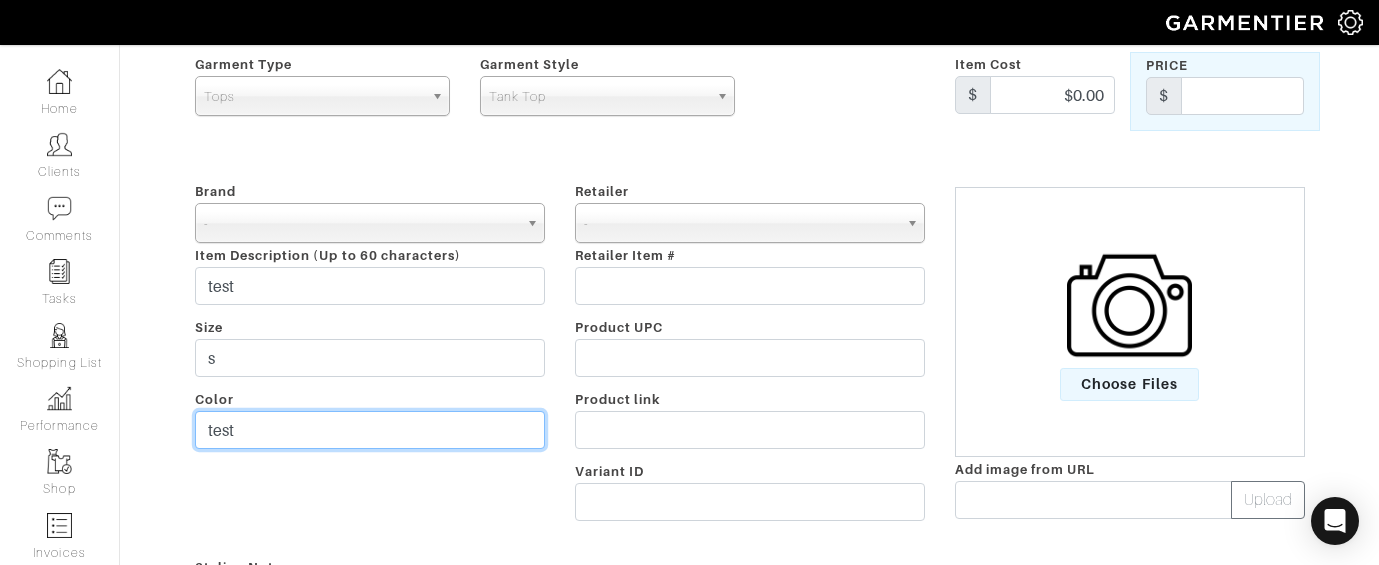 type on "test" 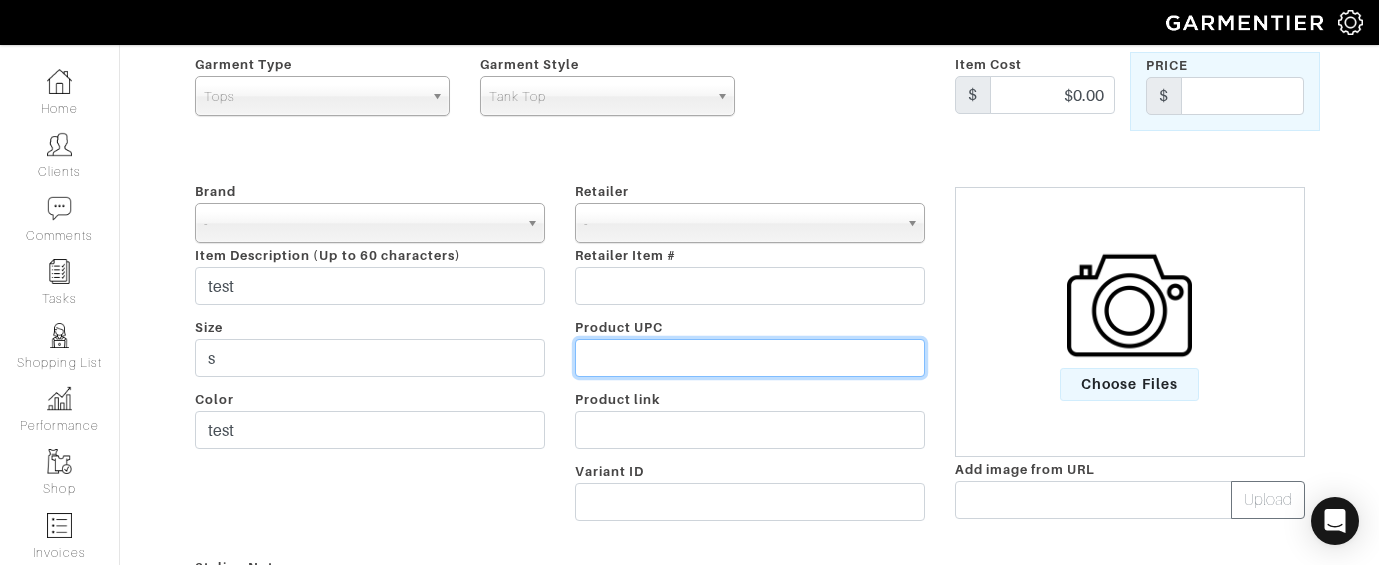 click at bounding box center (750, 358) 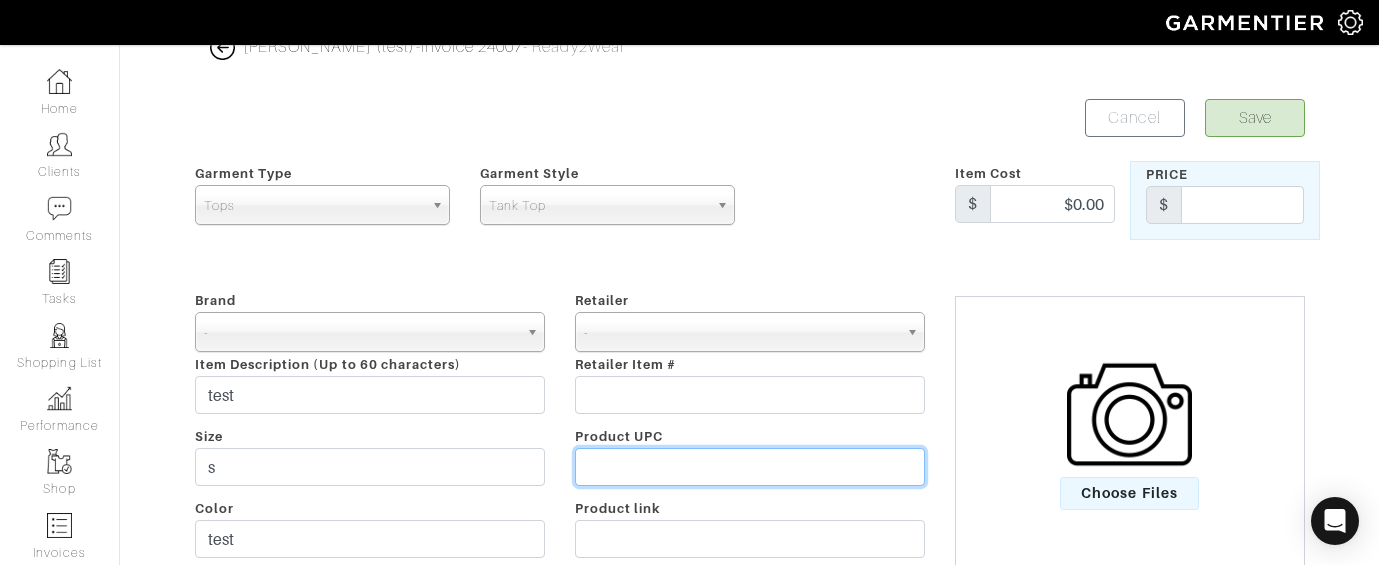 scroll, scrollTop: 19, scrollLeft: 0, axis: vertical 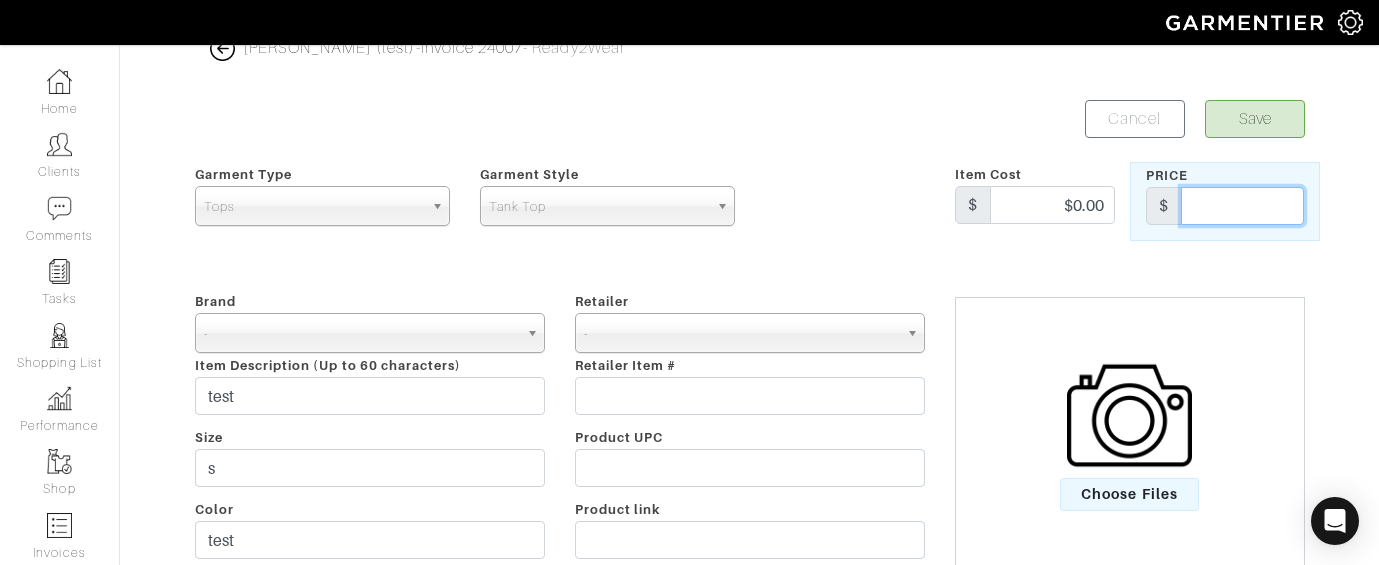 click at bounding box center (1242, 206) 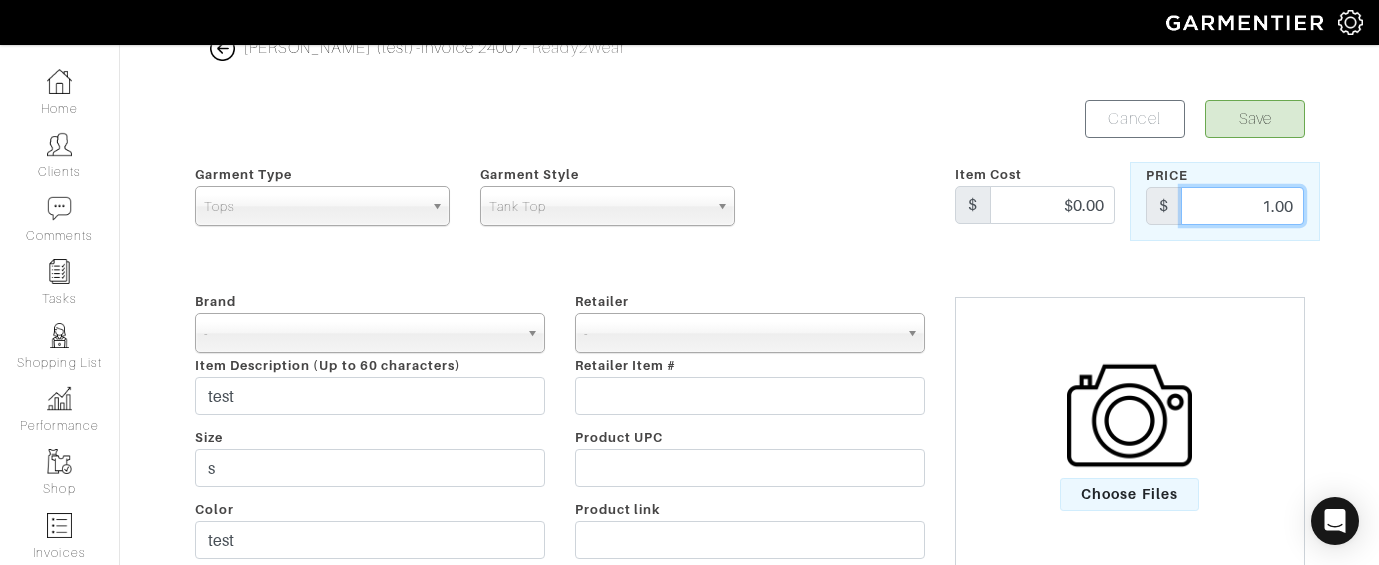 type on "1.00" 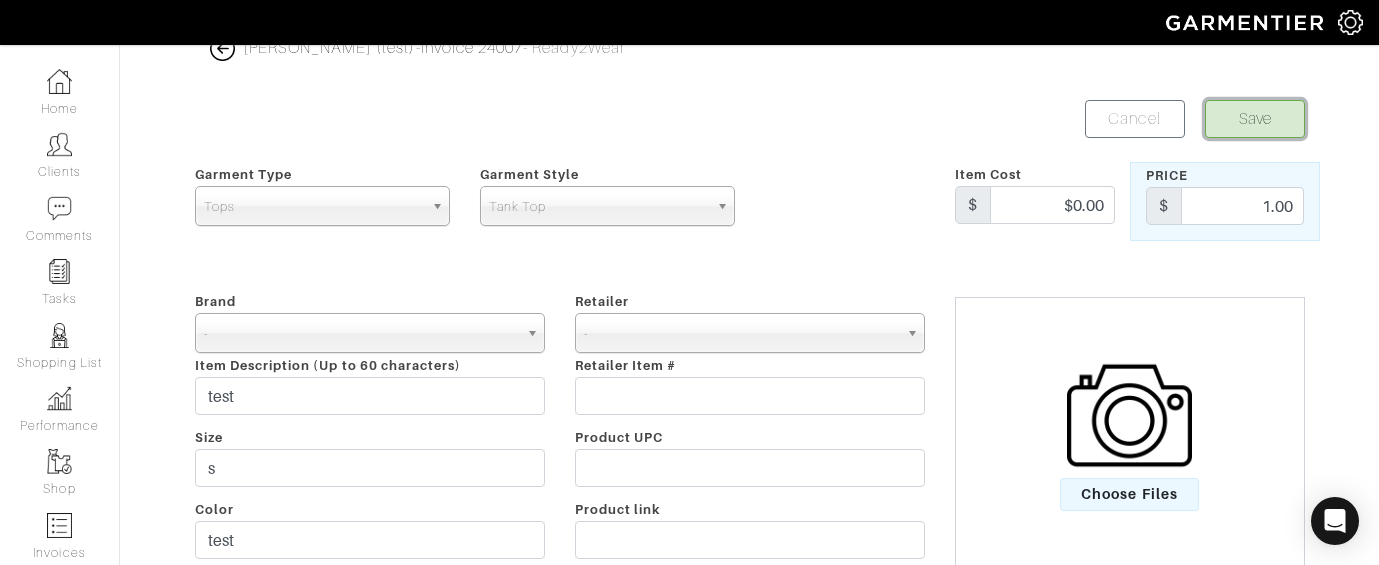 click on "Save" at bounding box center (1255, 119) 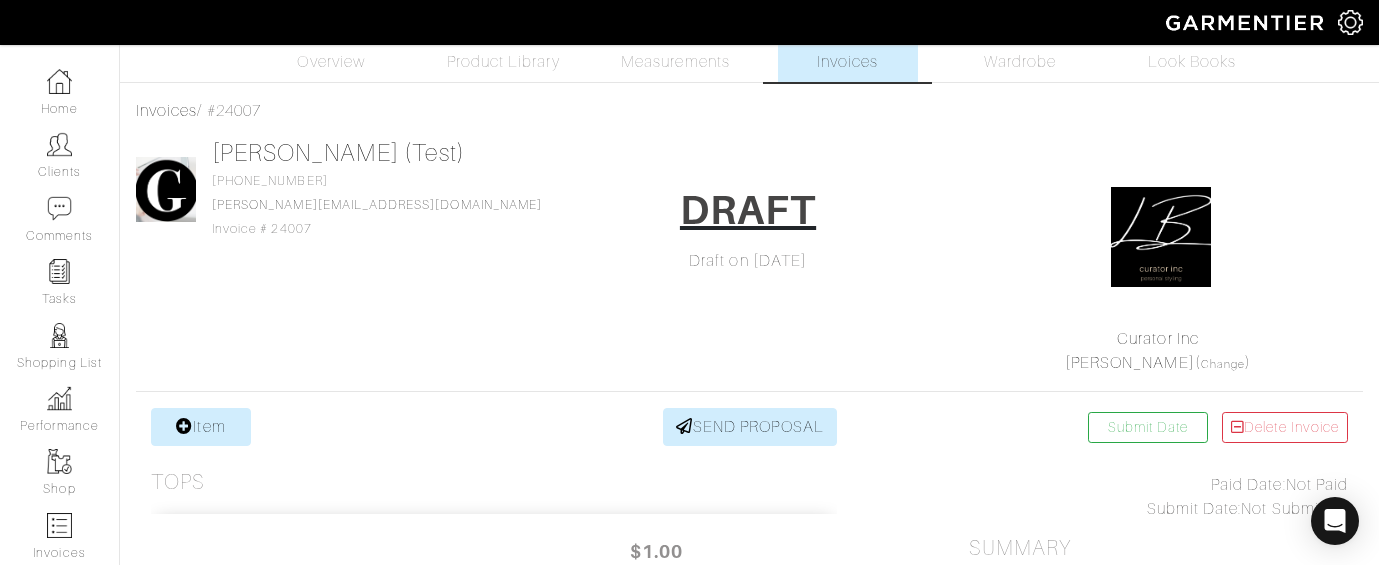 scroll, scrollTop: 0, scrollLeft: 0, axis: both 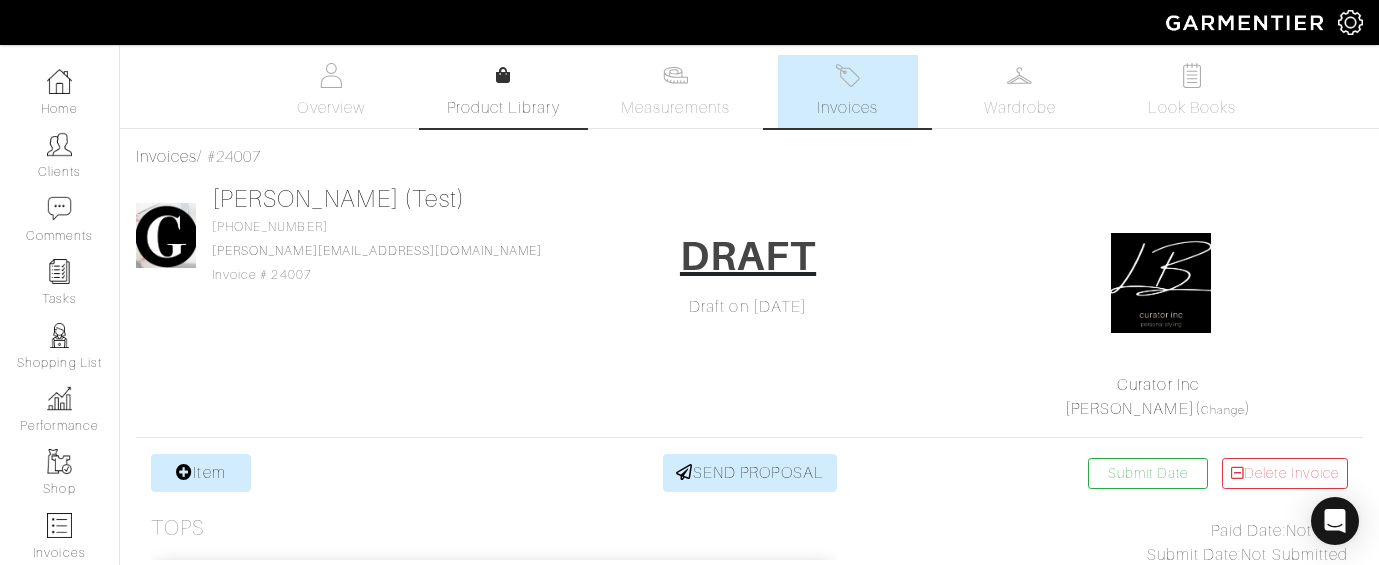 click on "Product Library" at bounding box center (503, 92) 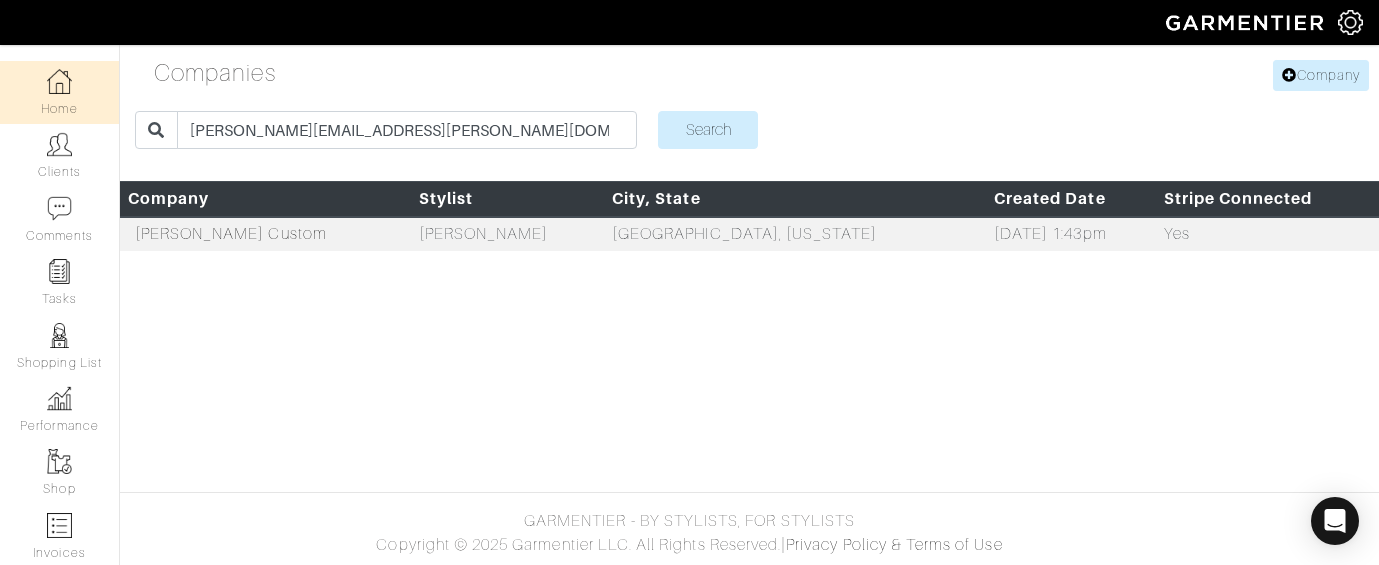 scroll, scrollTop: 0, scrollLeft: 0, axis: both 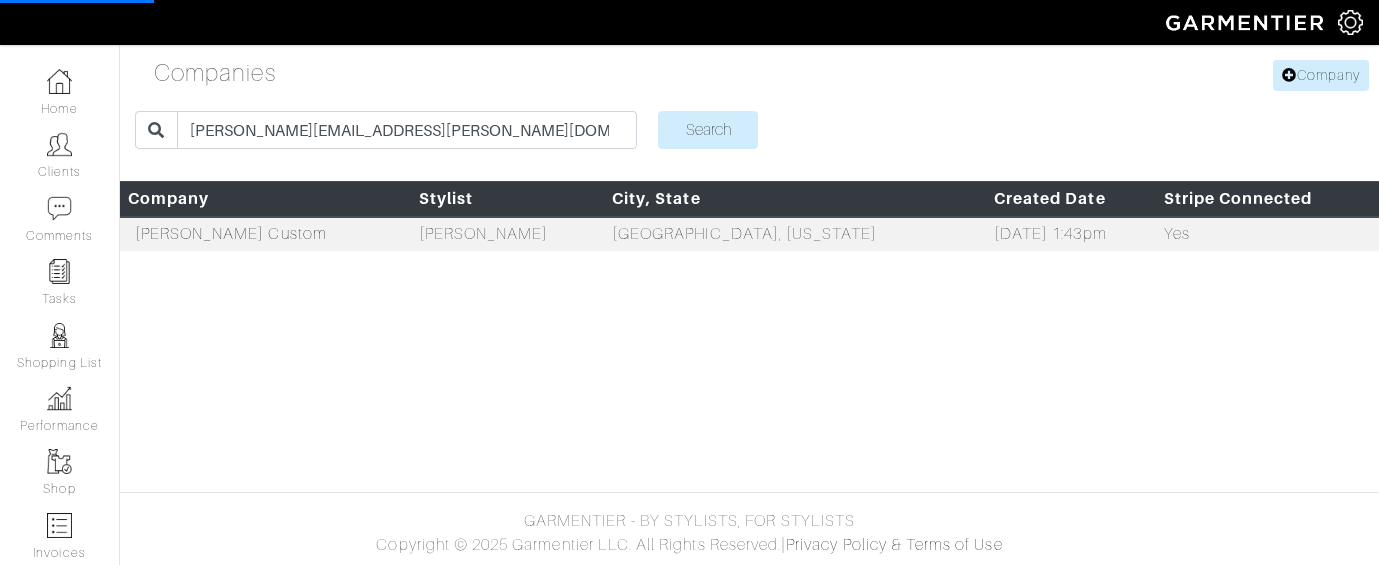select 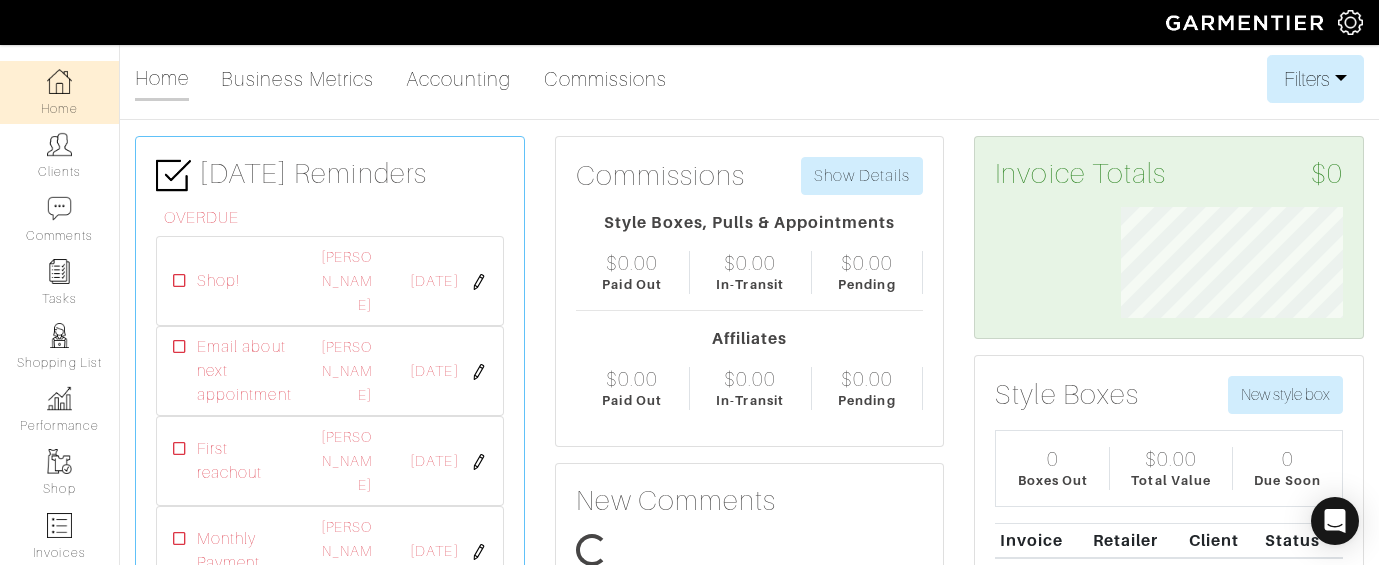 scroll, scrollTop: 999889, scrollLeft: 999748, axis: both 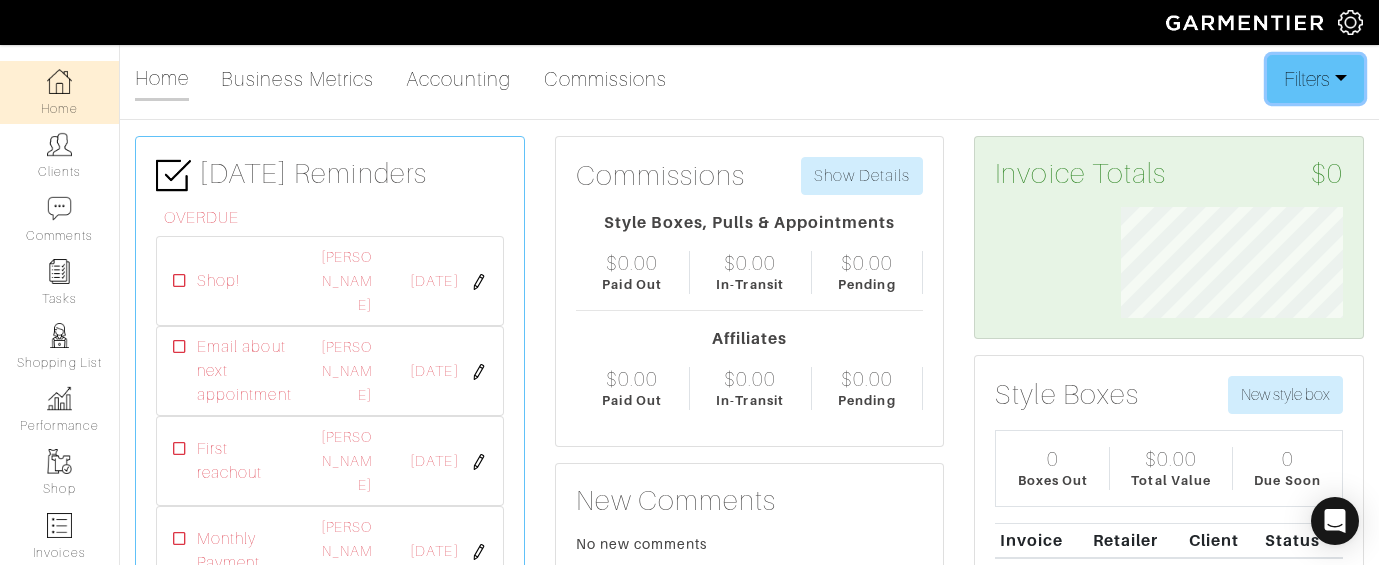click on "Filters" at bounding box center (1315, 79) 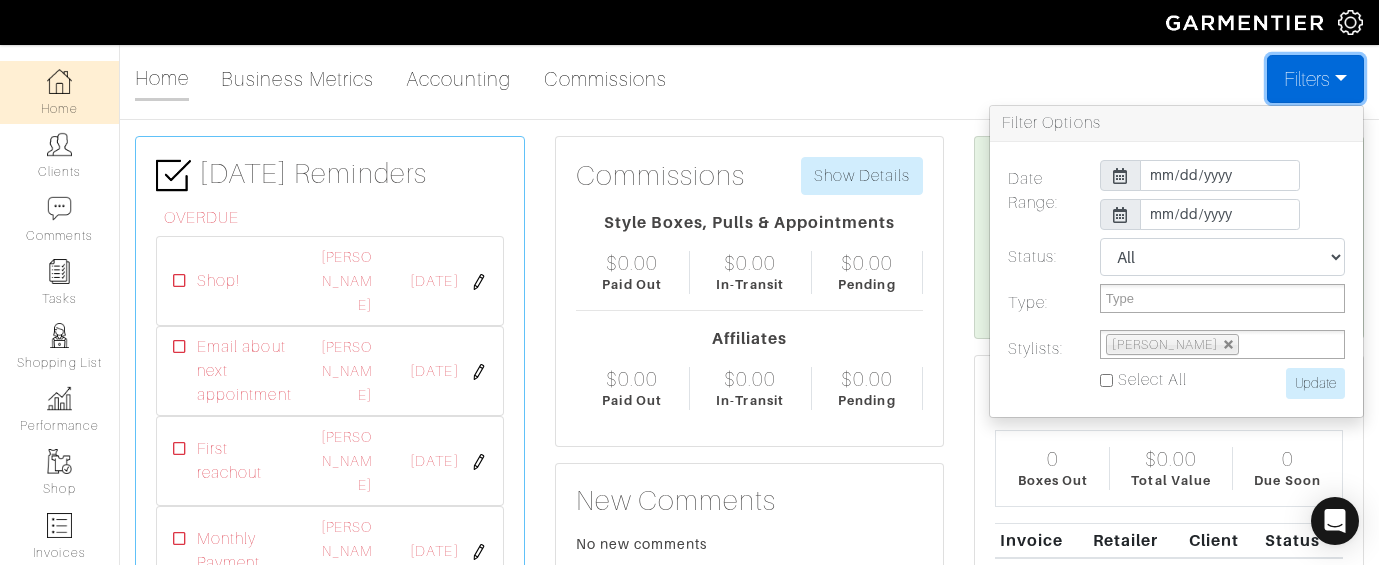 click at bounding box center [1229, 345] 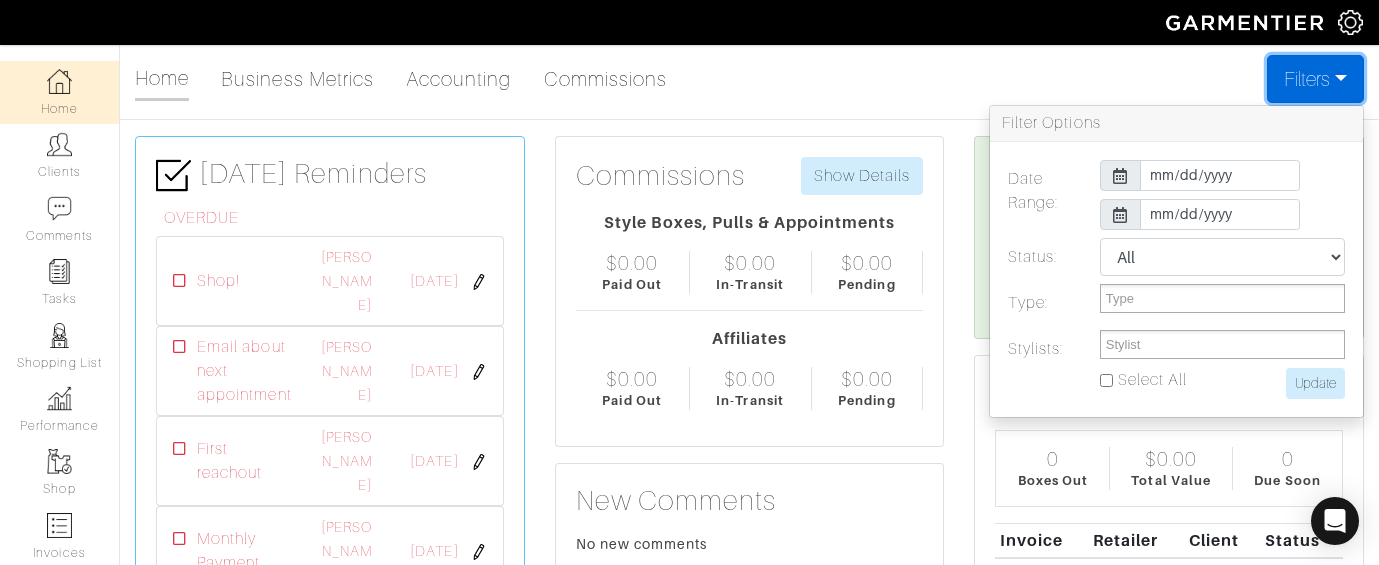 scroll, scrollTop: 9003, scrollLeft: 0, axis: vertical 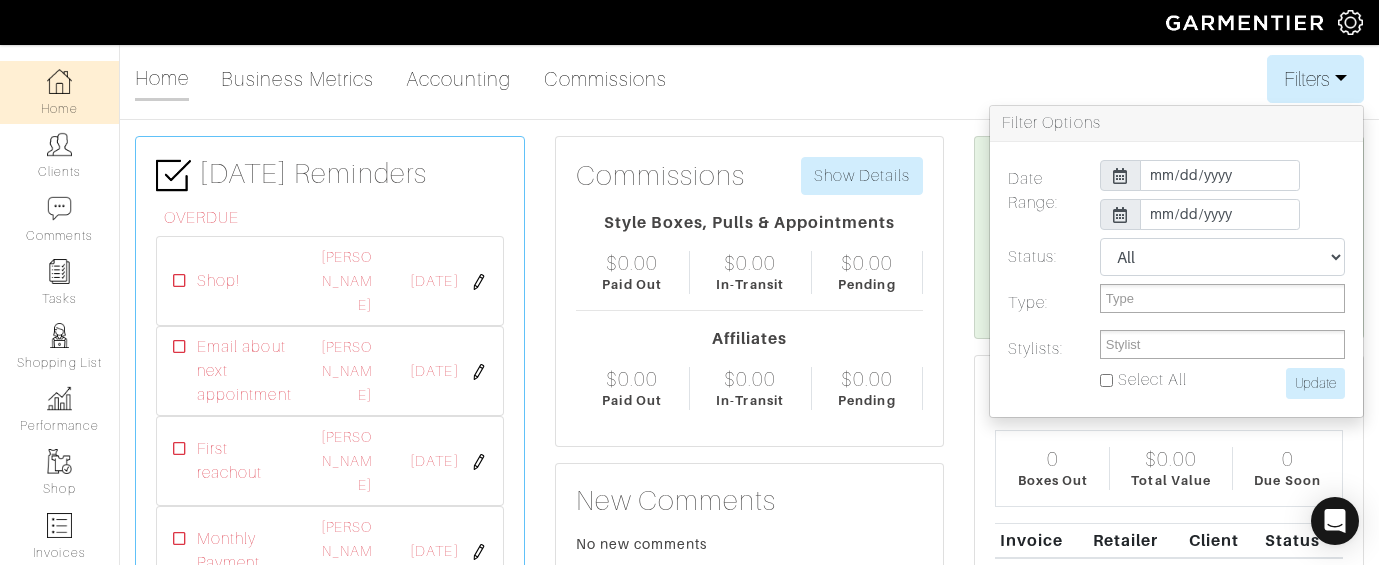 click on "Select All" at bounding box center [1106, 380] 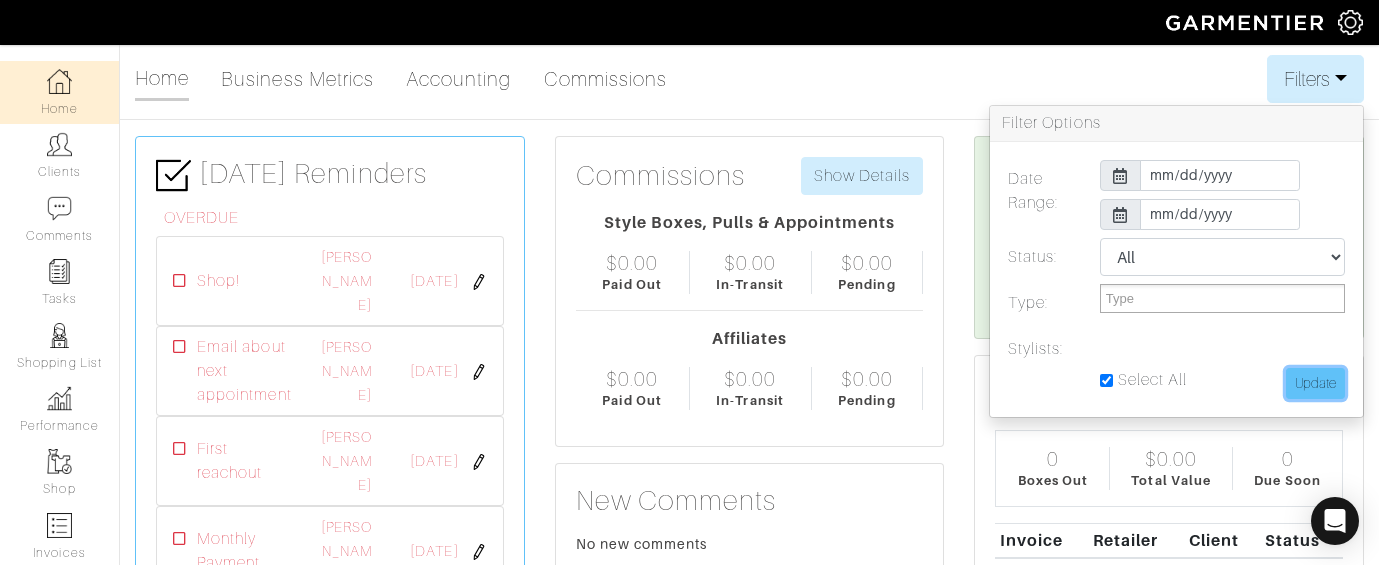 click on "Update" at bounding box center (1315, 383) 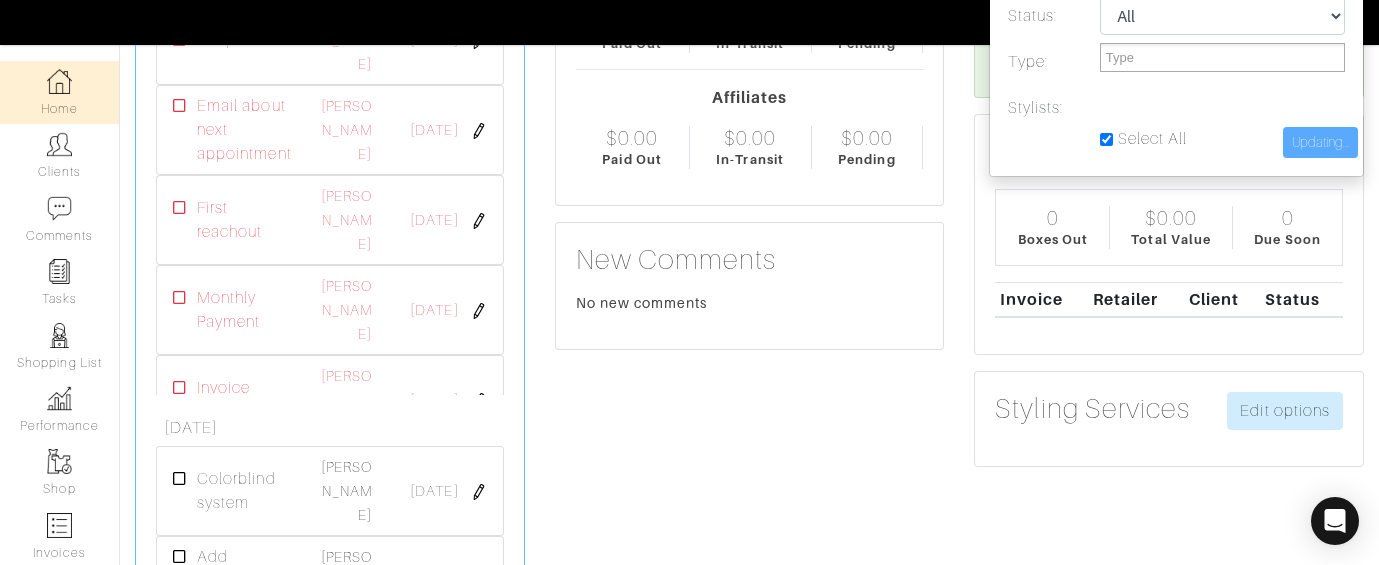 scroll, scrollTop: 244, scrollLeft: 0, axis: vertical 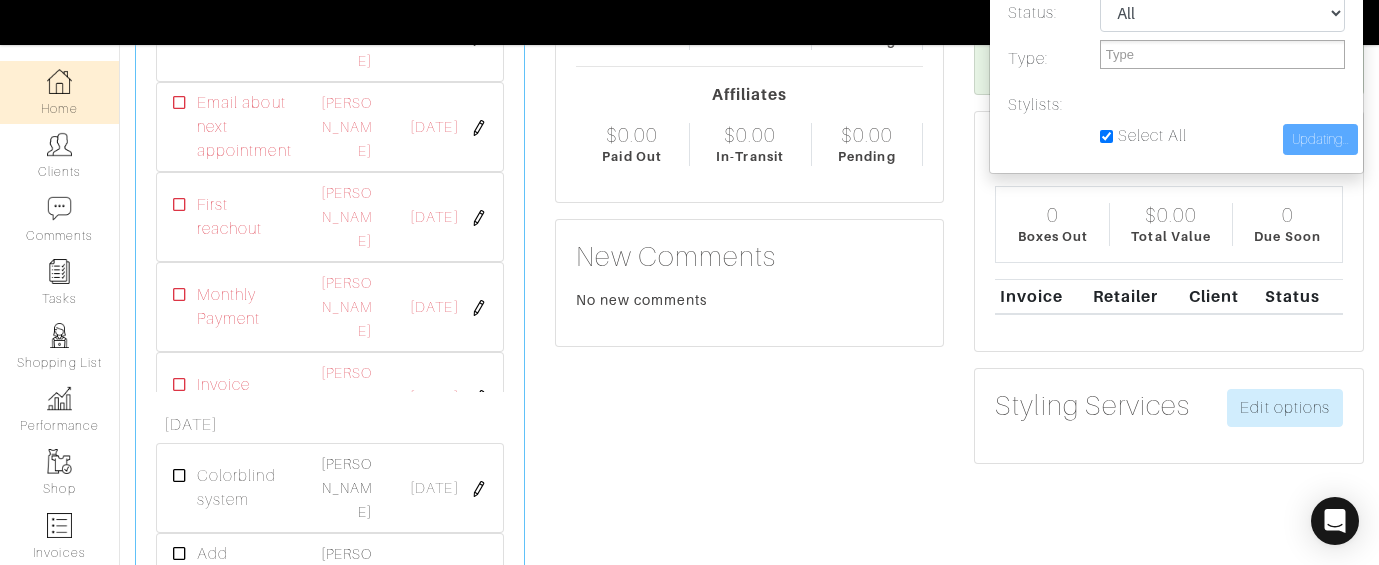 type on "Update" 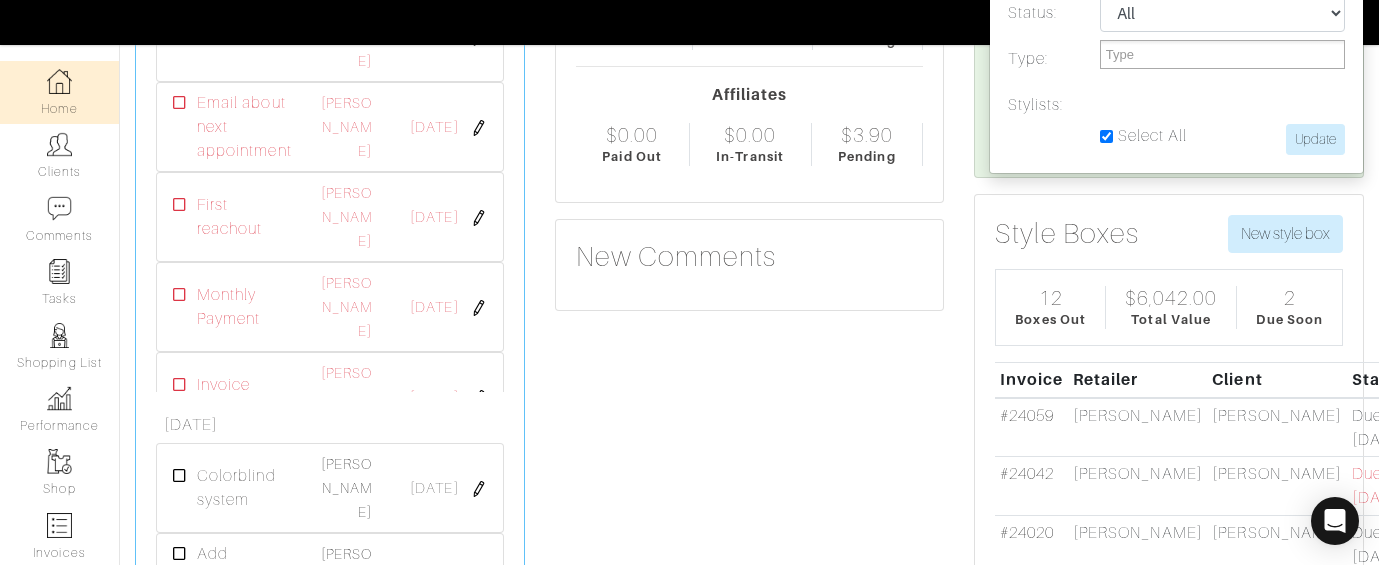 scroll, scrollTop: 999805, scrollLeft: 999748, axis: both 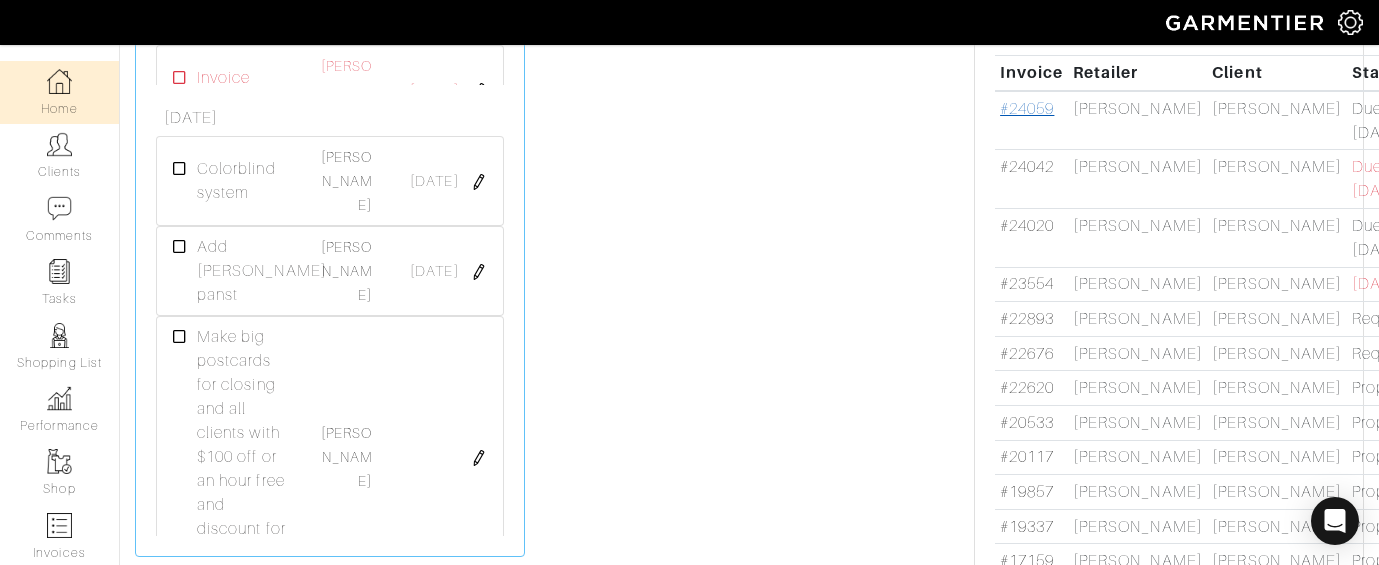 click on "#24059" at bounding box center [1027, 109] 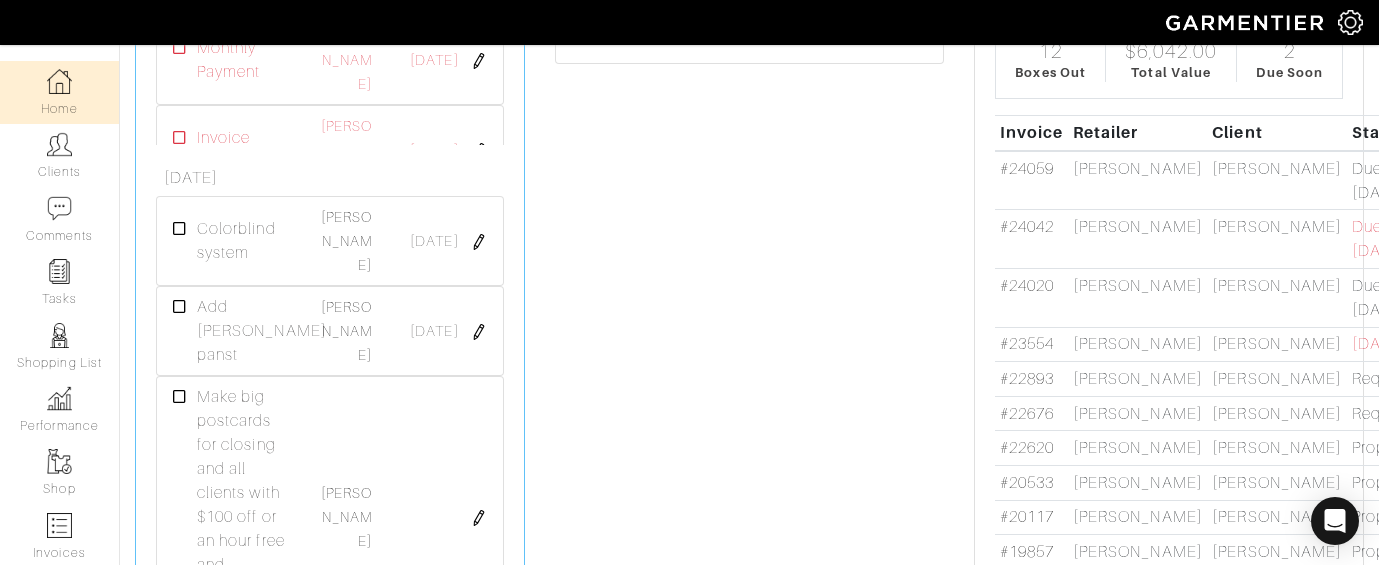 scroll, scrollTop: 459, scrollLeft: 0, axis: vertical 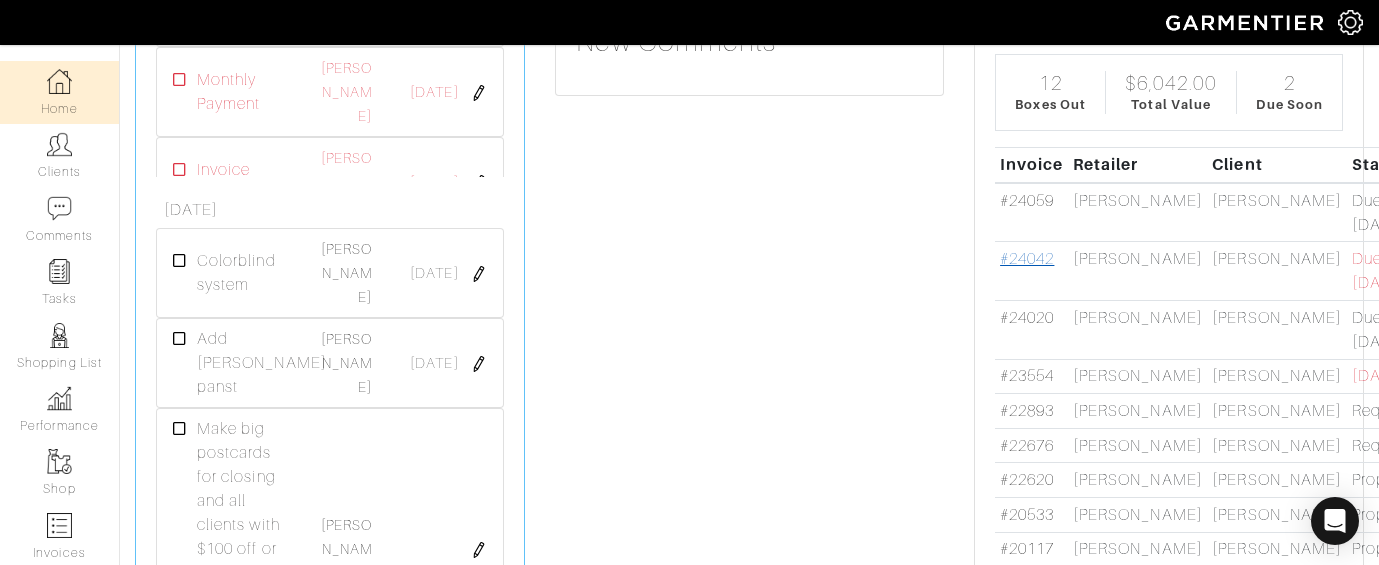 click on "#24042" at bounding box center [1027, 259] 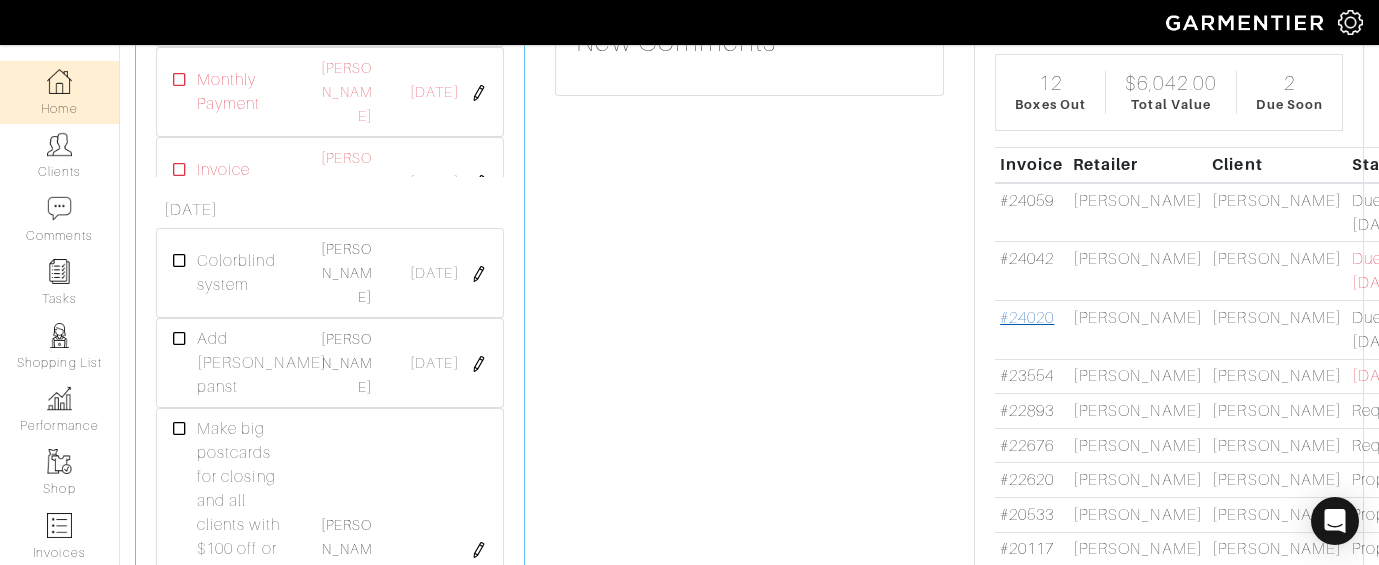 click on "#24020" at bounding box center [1027, 318] 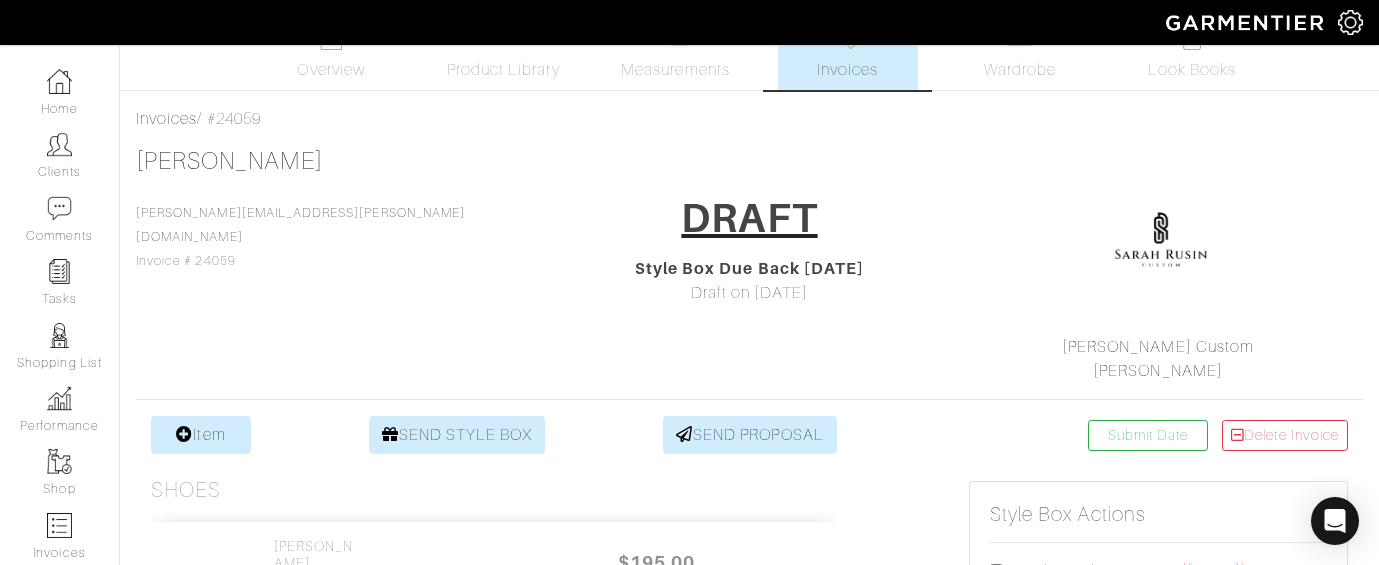 scroll, scrollTop: 0, scrollLeft: 0, axis: both 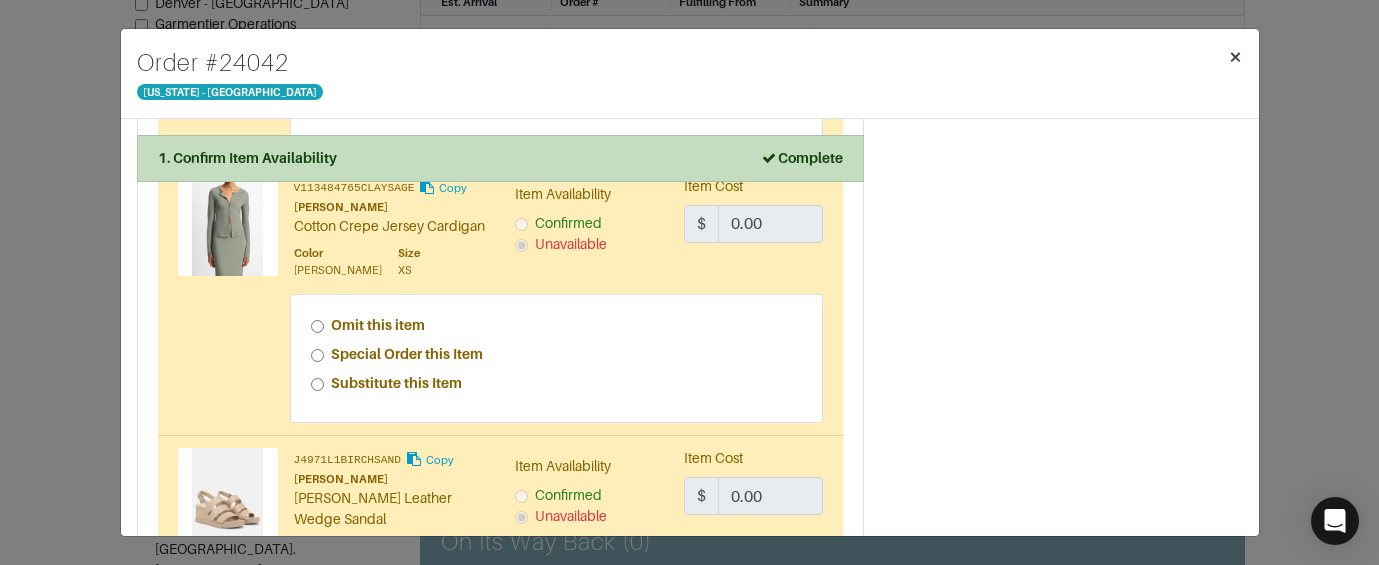 click on "×" at bounding box center (1235, 57) 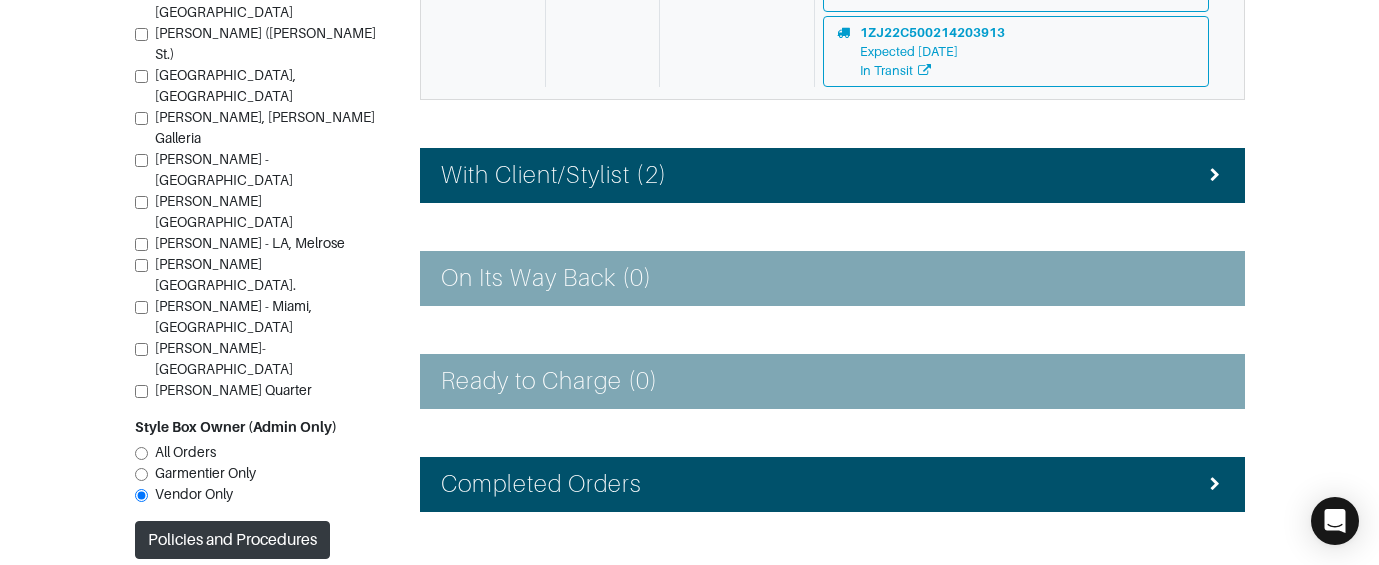 scroll, scrollTop: 950, scrollLeft: 0, axis: vertical 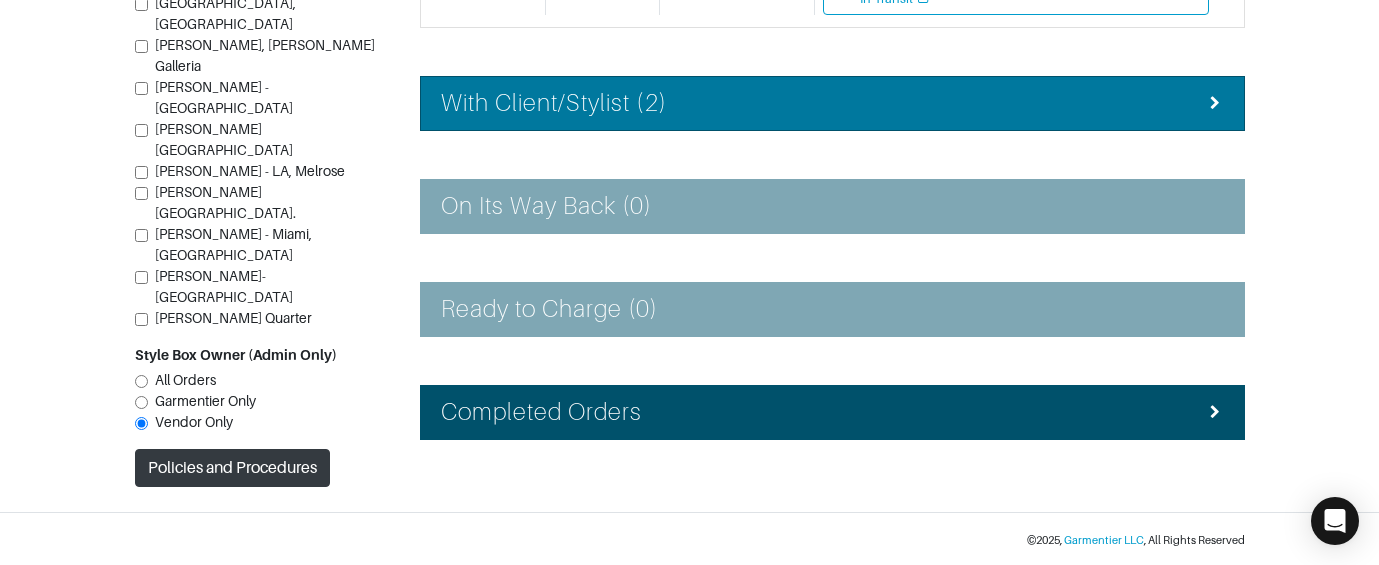 click on "With Client/Stylist (2)" at bounding box center (832, 103) 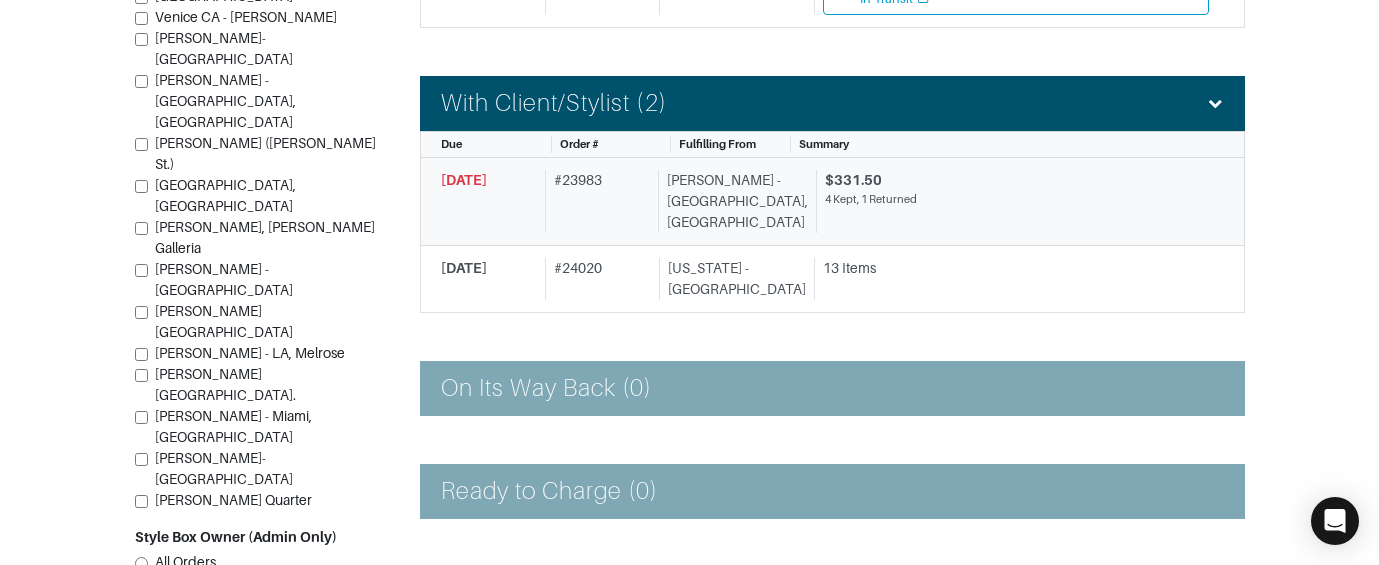 click on "# 23983" at bounding box center [597, 201] 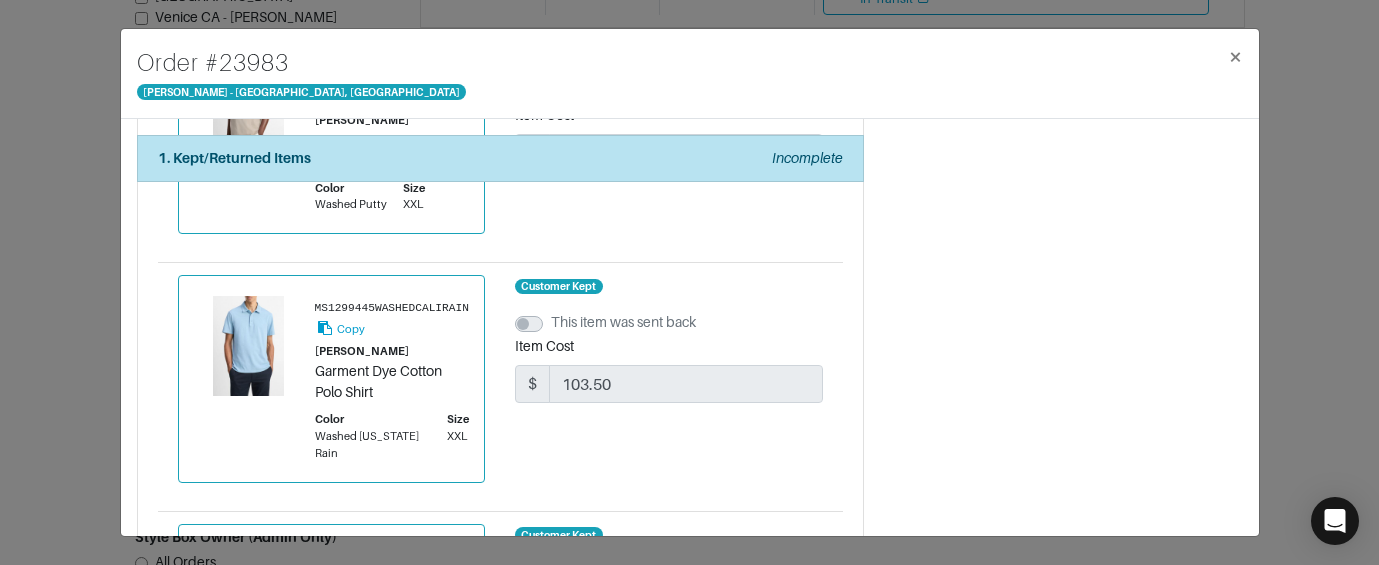 scroll, scrollTop: 0, scrollLeft: 0, axis: both 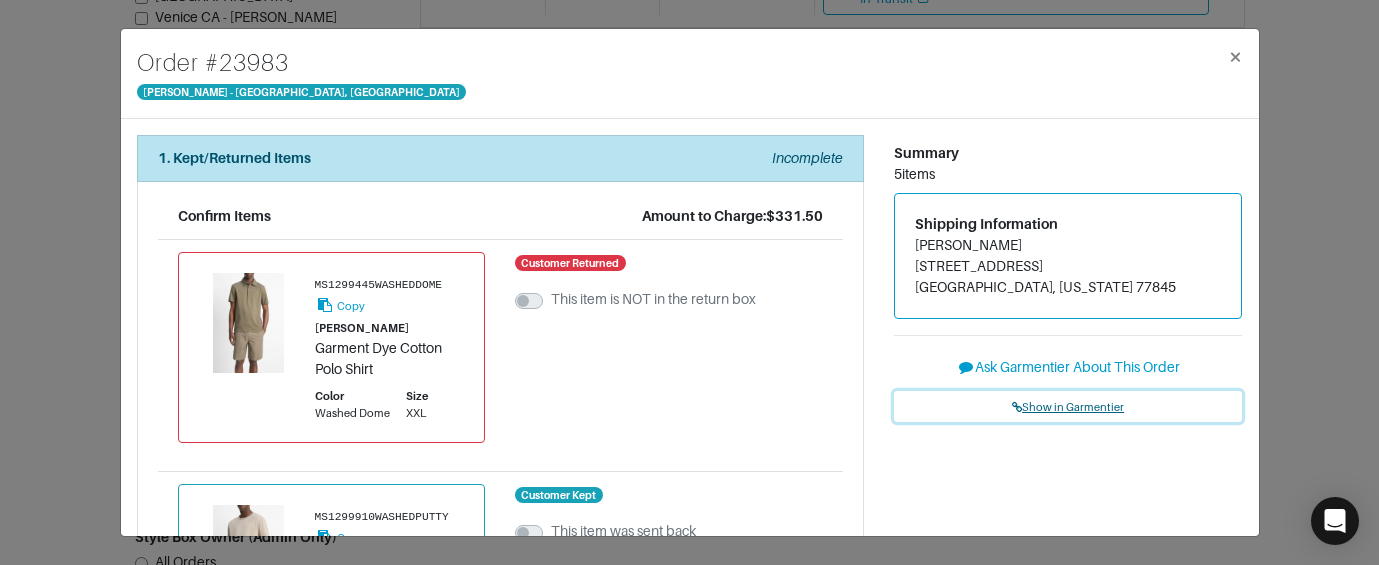 click on "Show in Garmentier" at bounding box center (1068, 407) 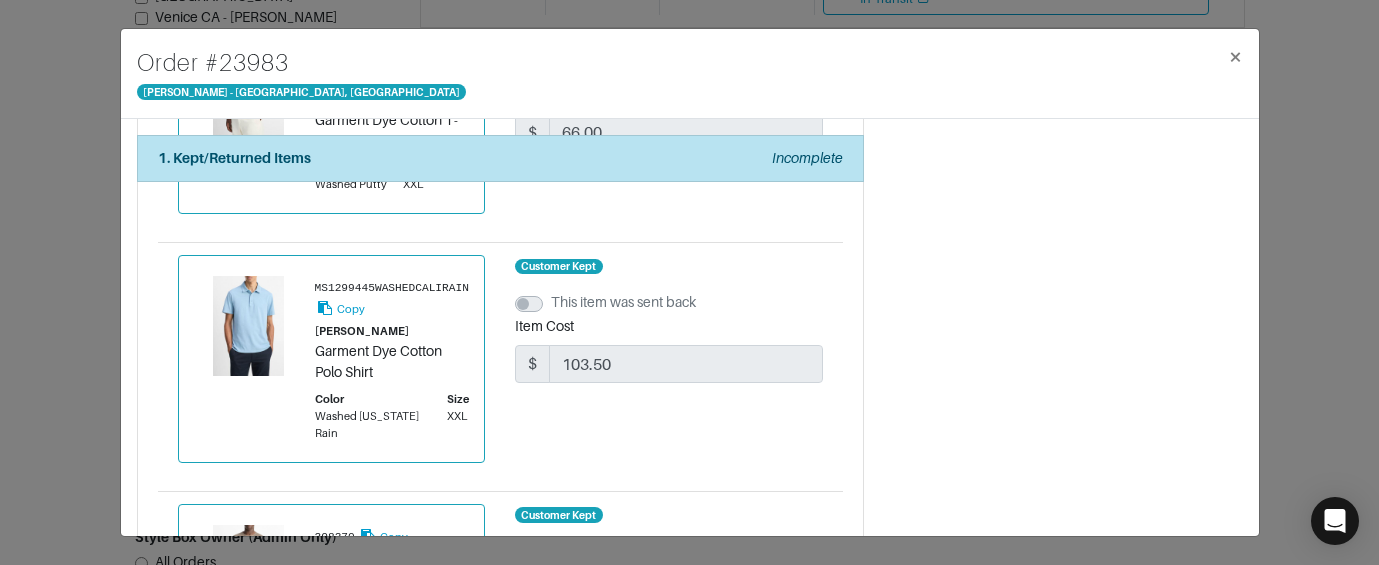 scroll, scrollTop: 485, scrollLeft: 0, axis: vertical 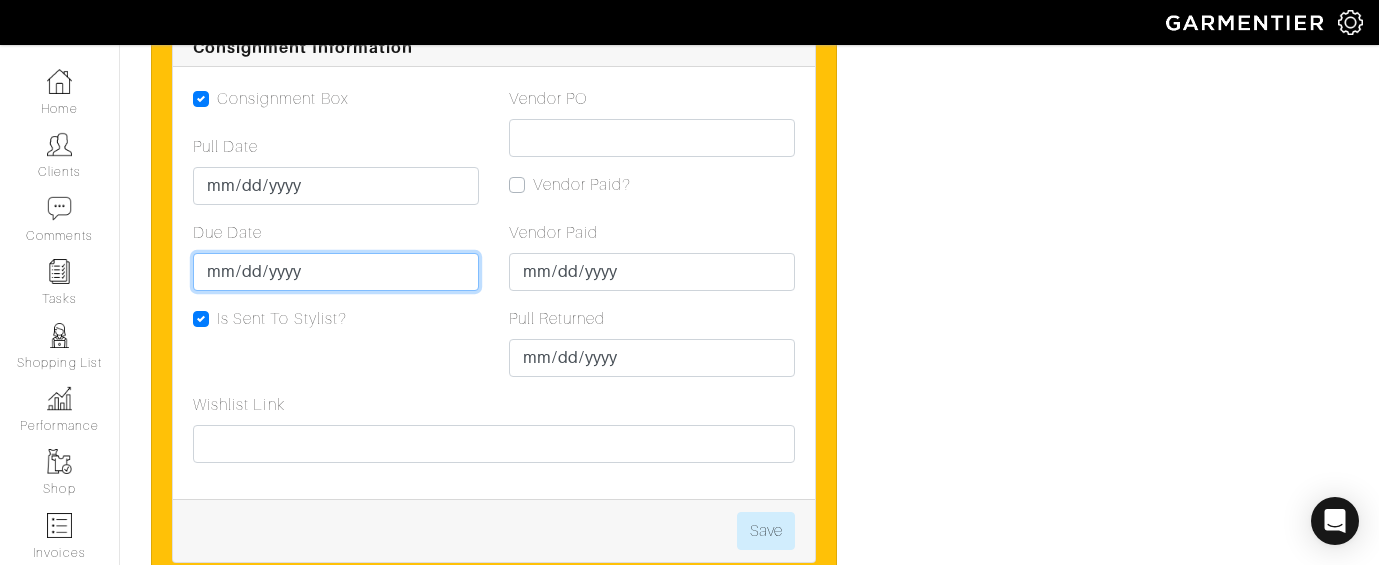 click on "[DATE]" at bounding box center (336, 272) 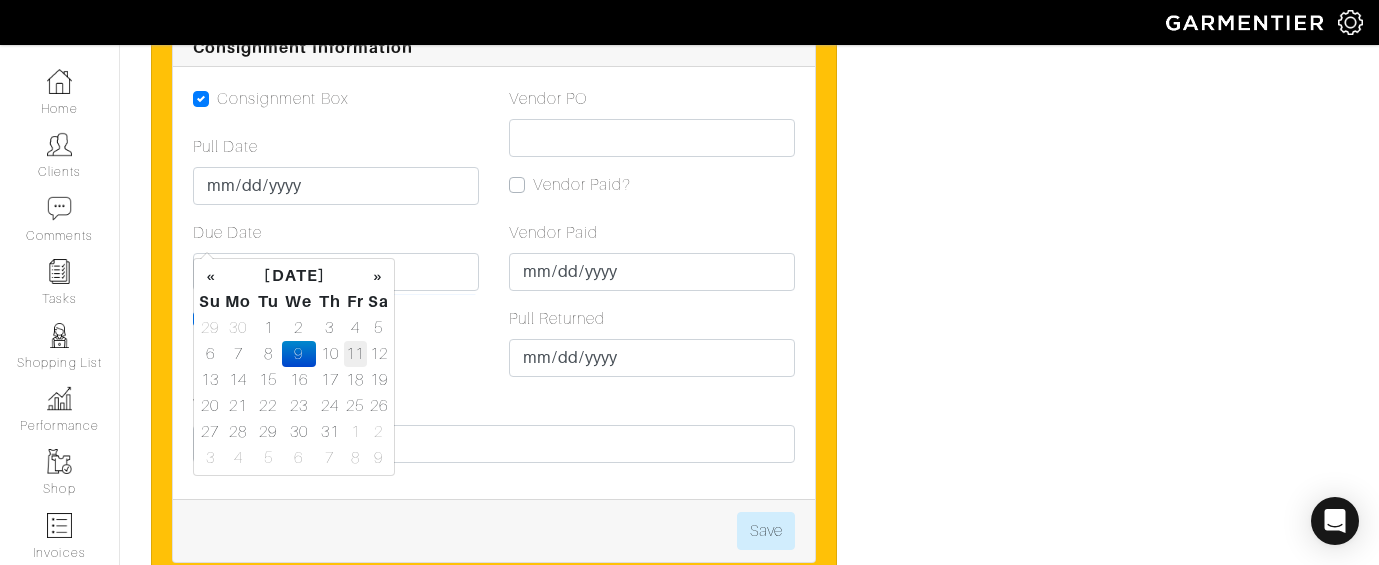 click on "11" at bounding box center [355, 354] 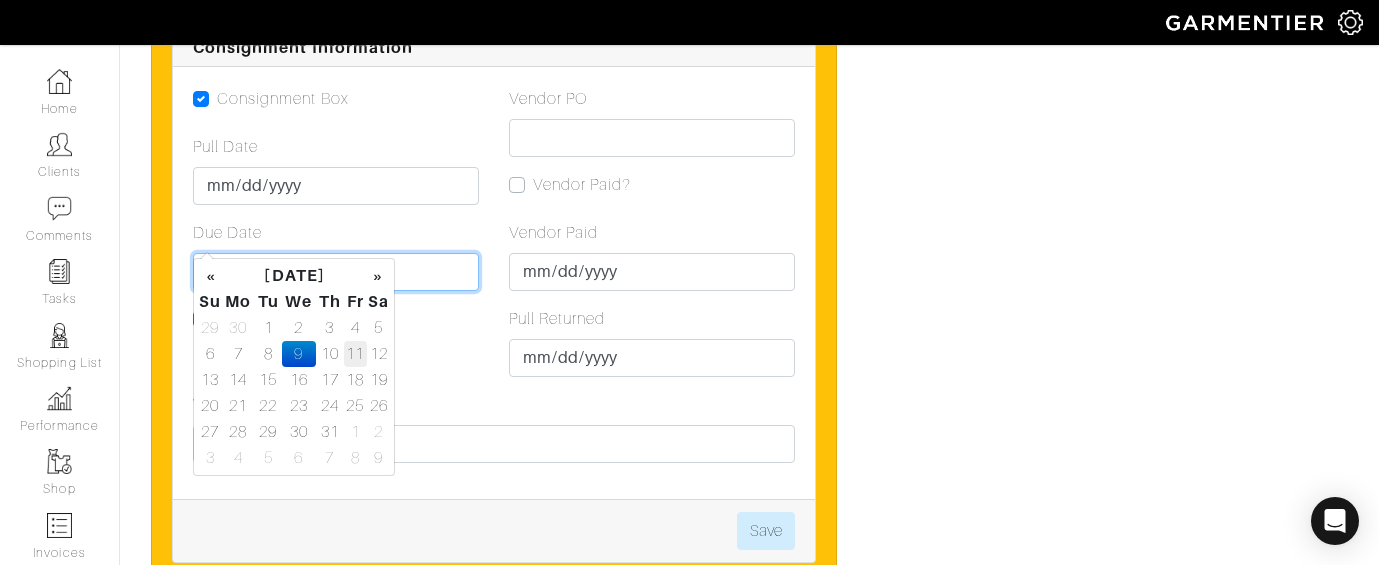 type on "[DATE]" 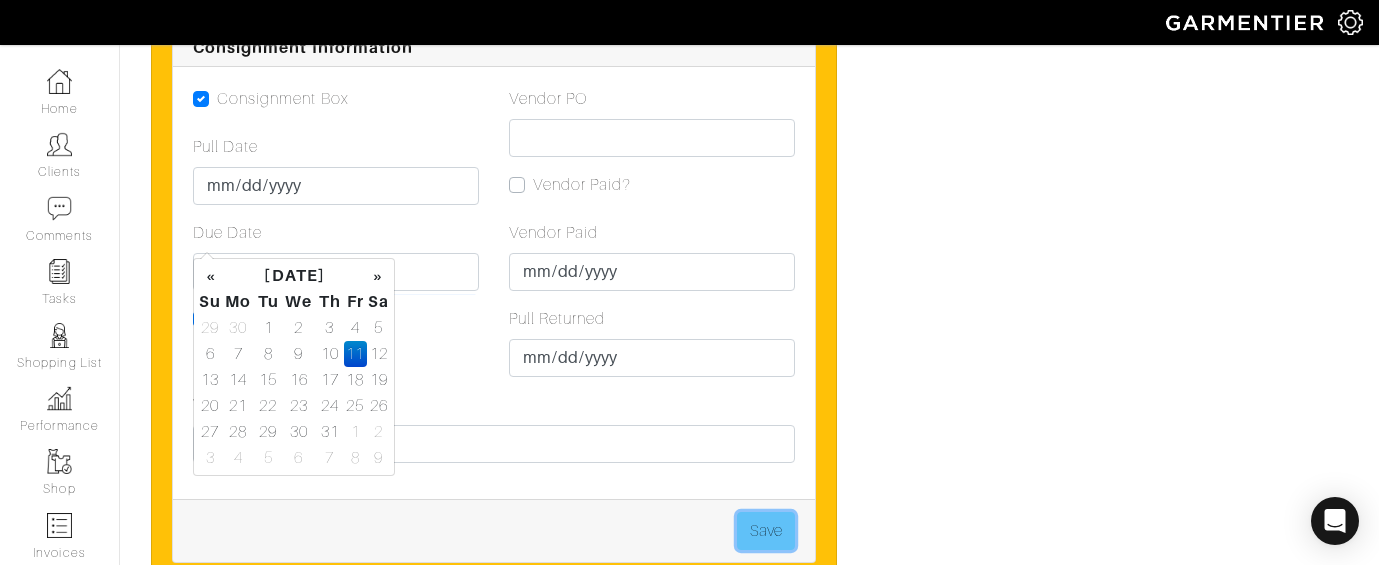 click on "Save" at bounding box center [766, 531] 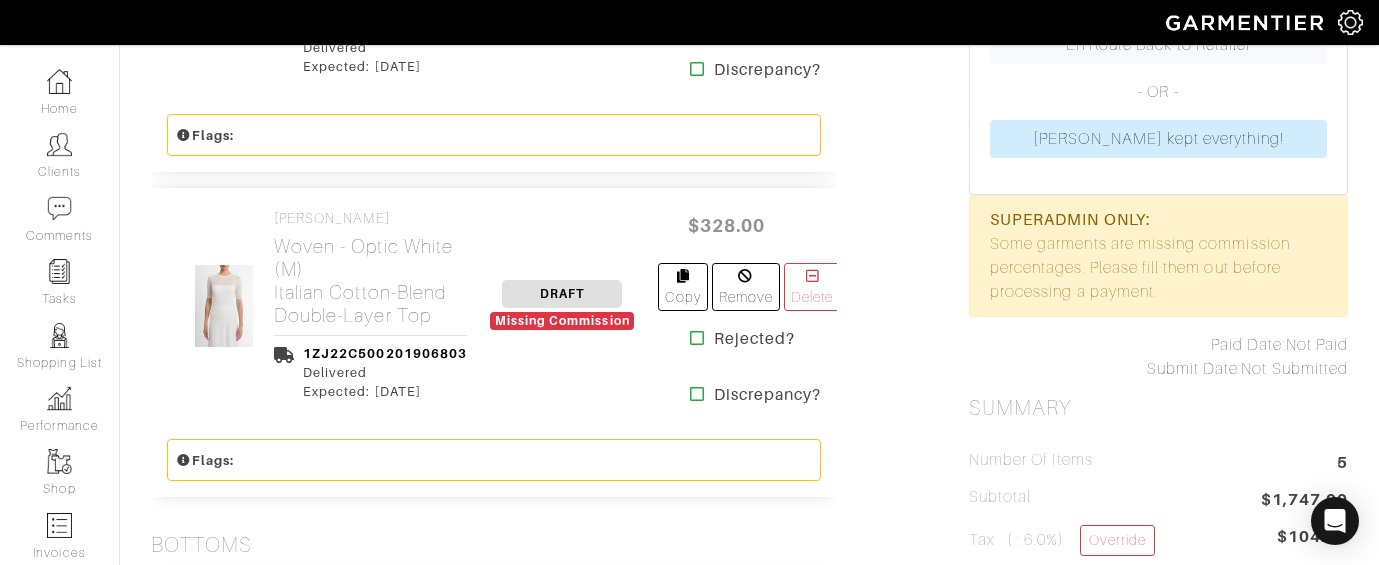 scroll, scrollTop: 870, scrollLeft: 0, axis: vertical 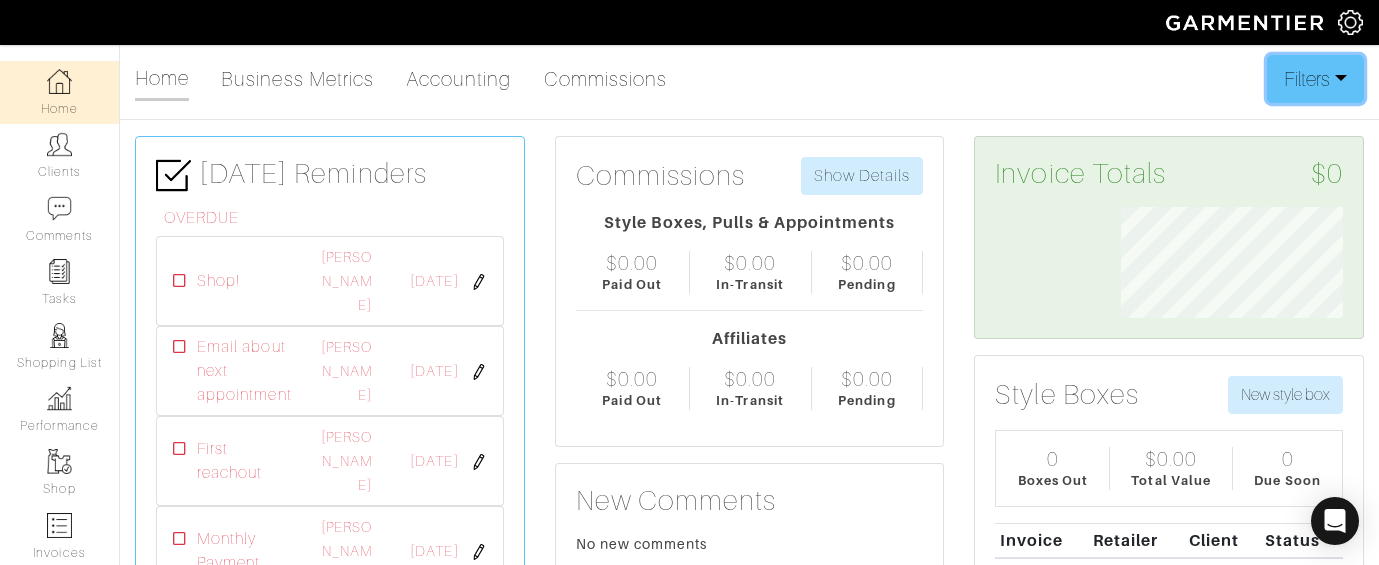 click on "Filters" at bounding box center [1315, 79] 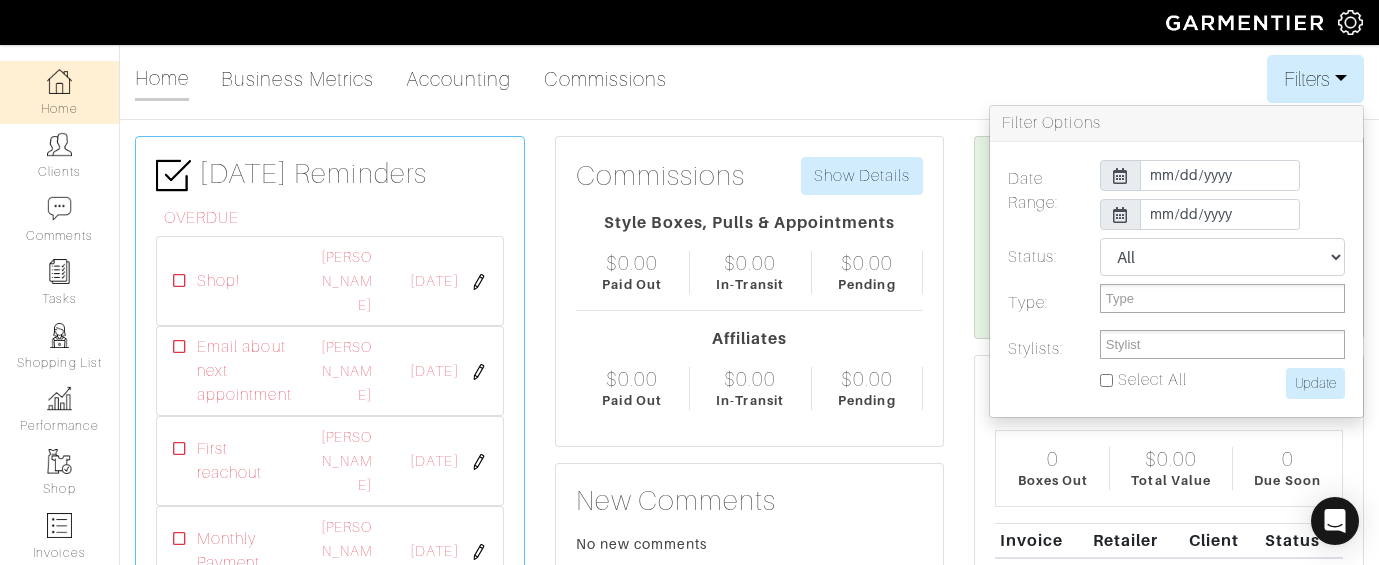 click on "Select All" at bounding box center (1106, 380) 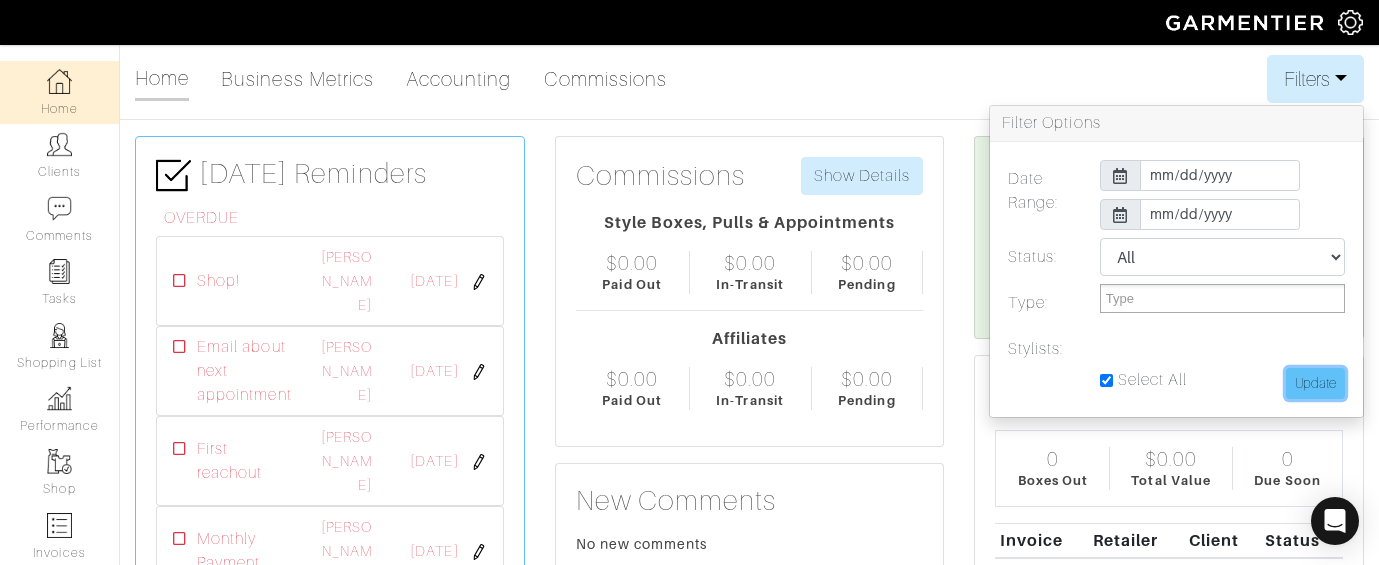 click on "Update" at bounding box center (1315, 383) 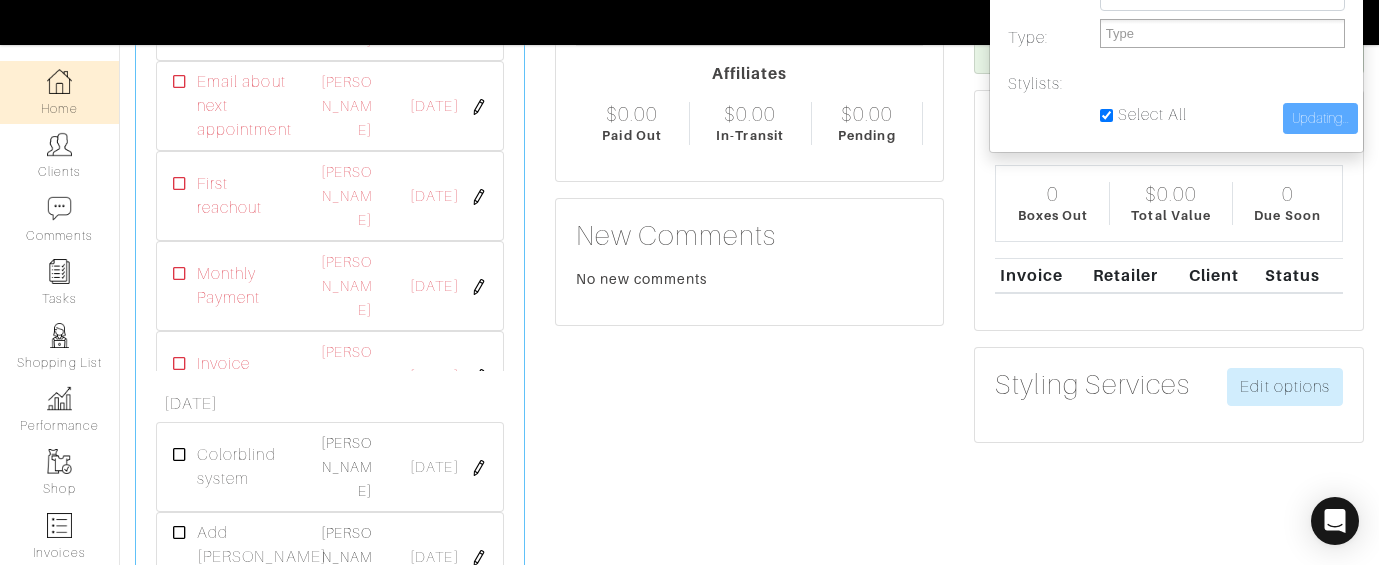 type on "Update" 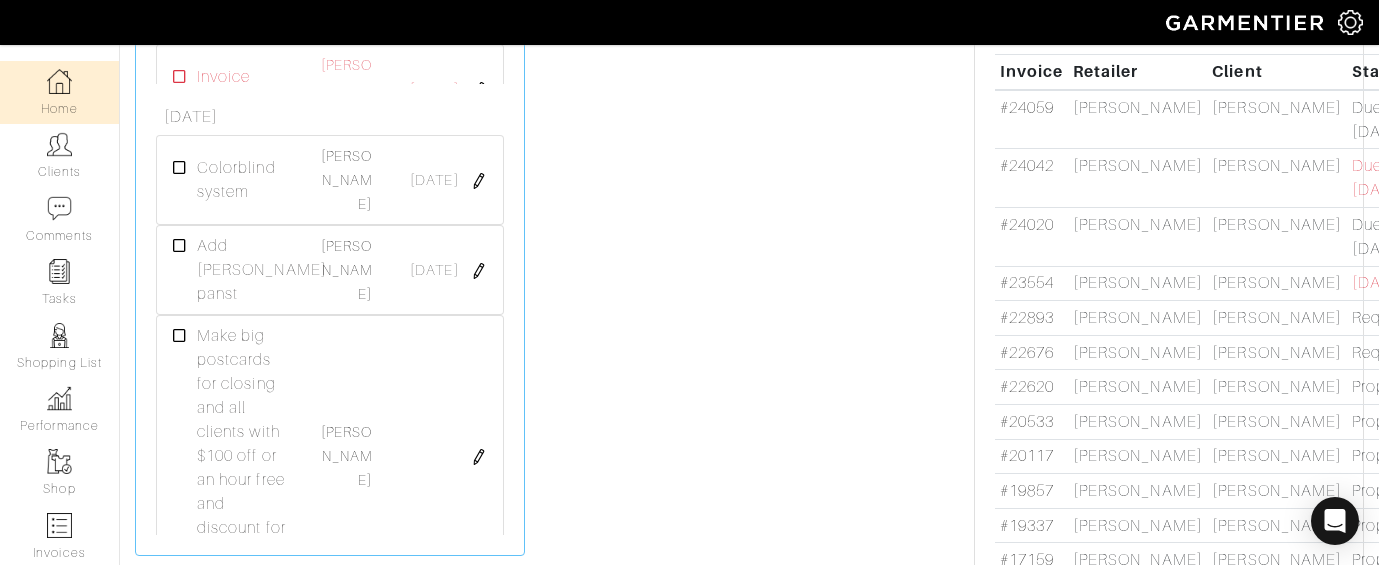 scroll, scrollTop: 557, scrollLeft: 0, axis: vertical 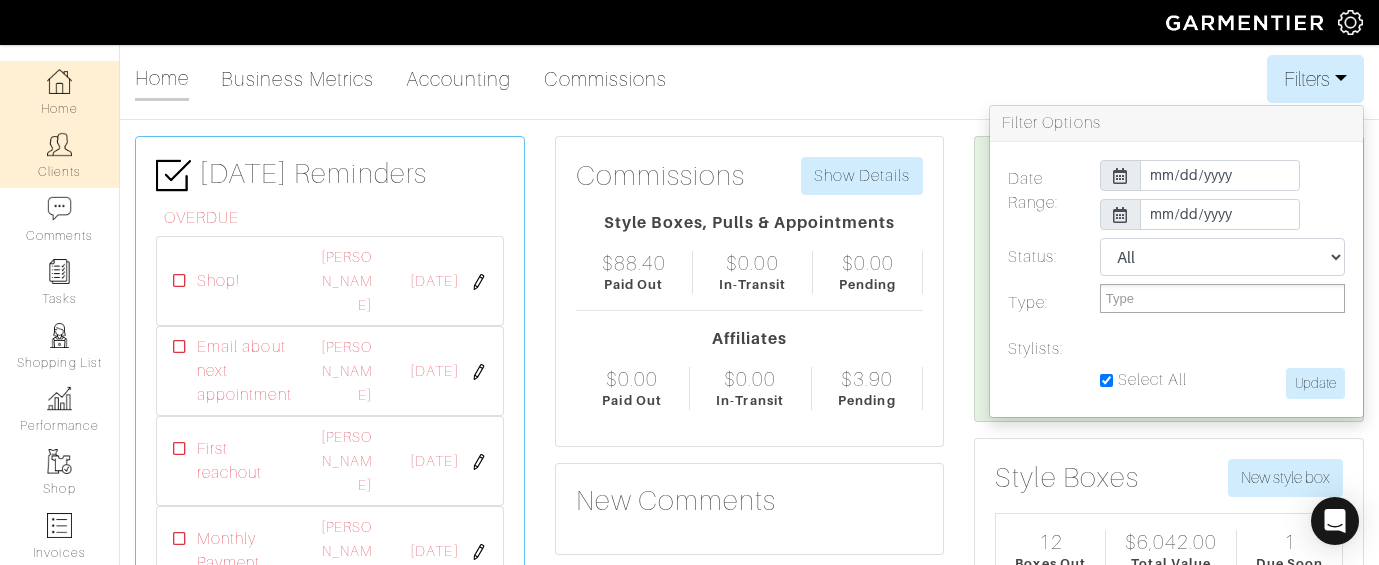 click on "Clients" at bounding box center (59, 155) 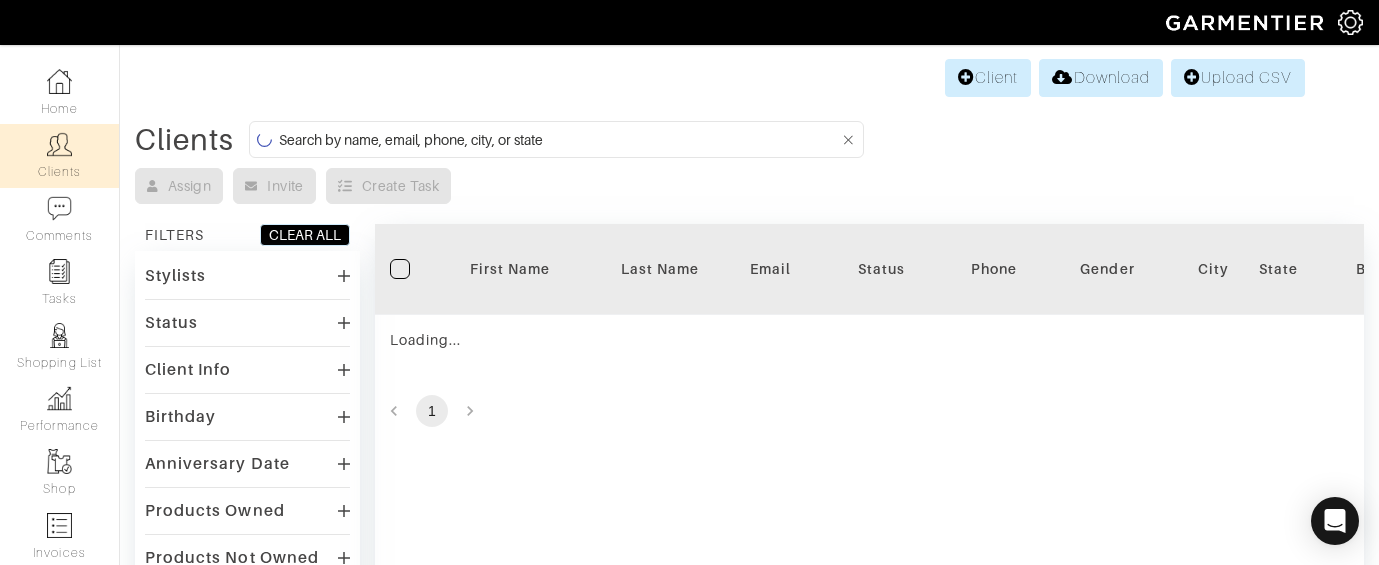 click at bounding box center (556, 139) 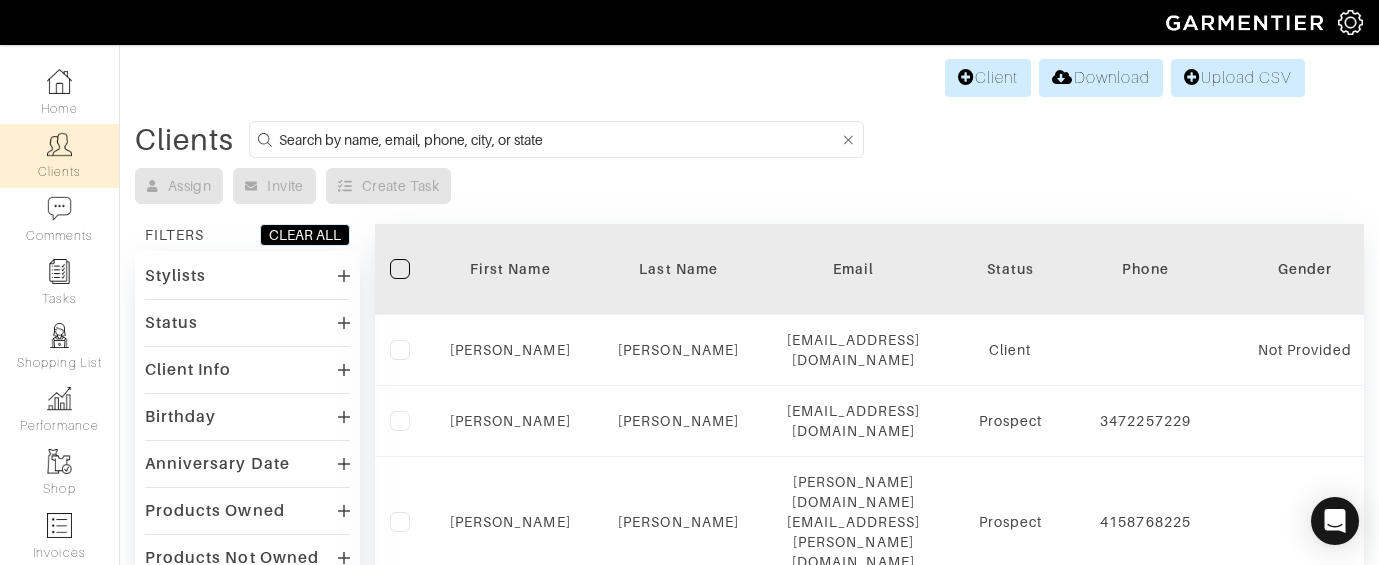 click at bounding box center [559, 139] 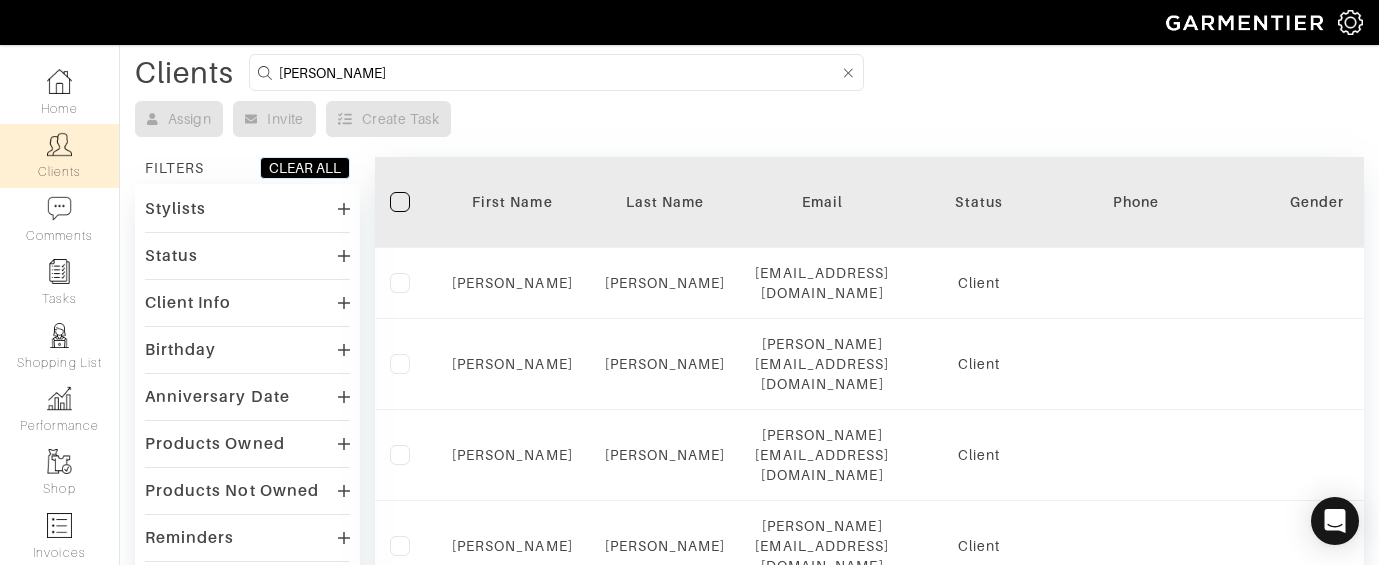 scroll, scrollTop: 0, scrollLeft: 0, axis: both 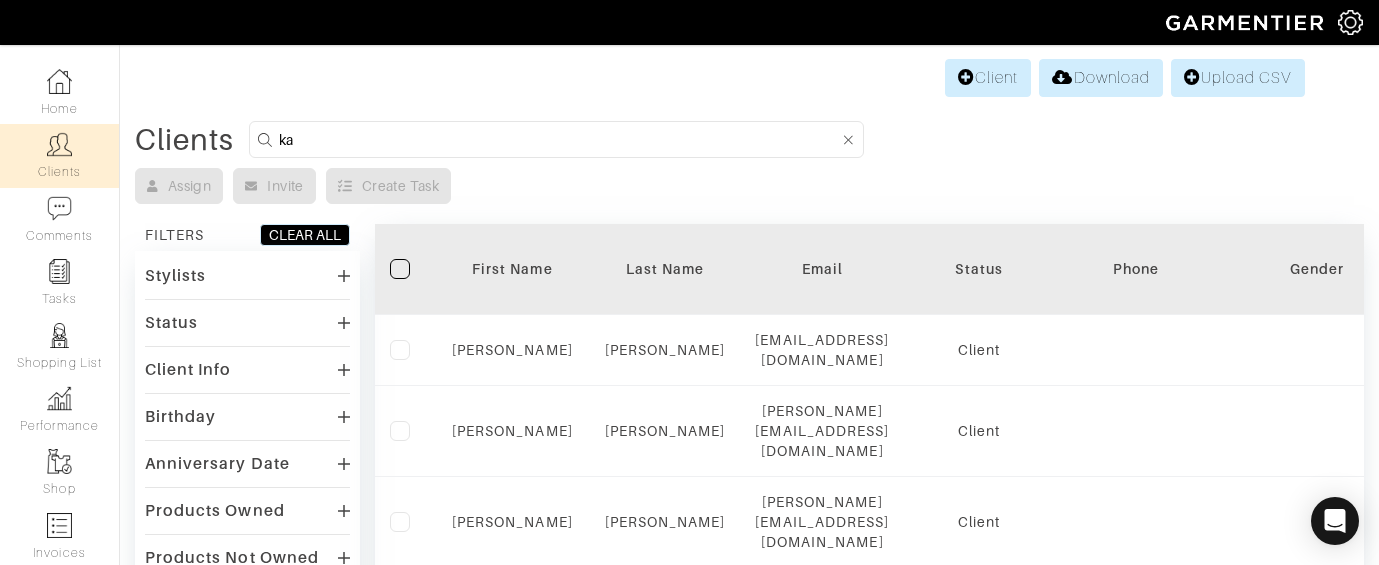 type on "k" 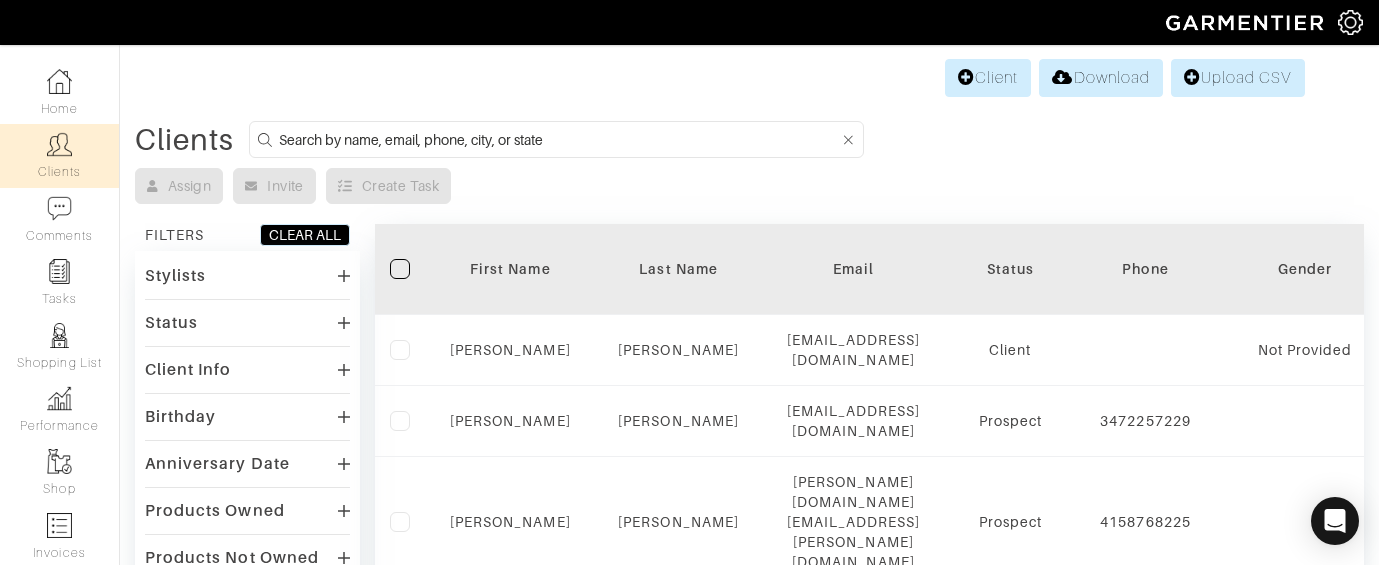 type 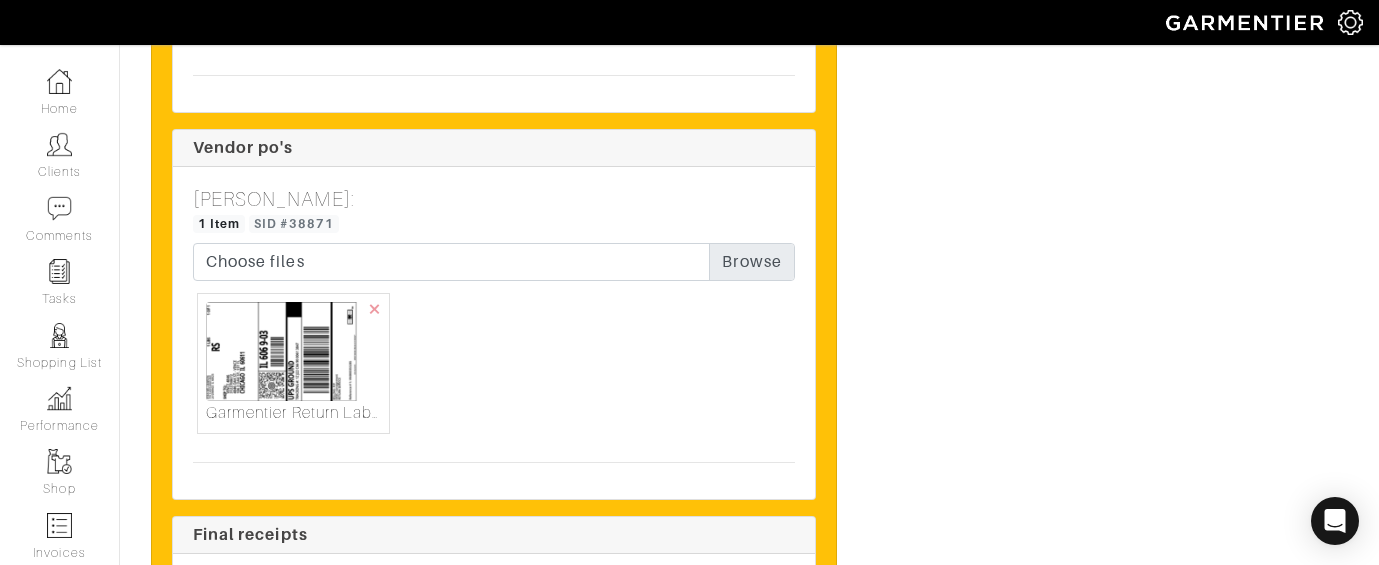scroll, scrollTop: 3540, scrollLeft: 0, axis: vertical 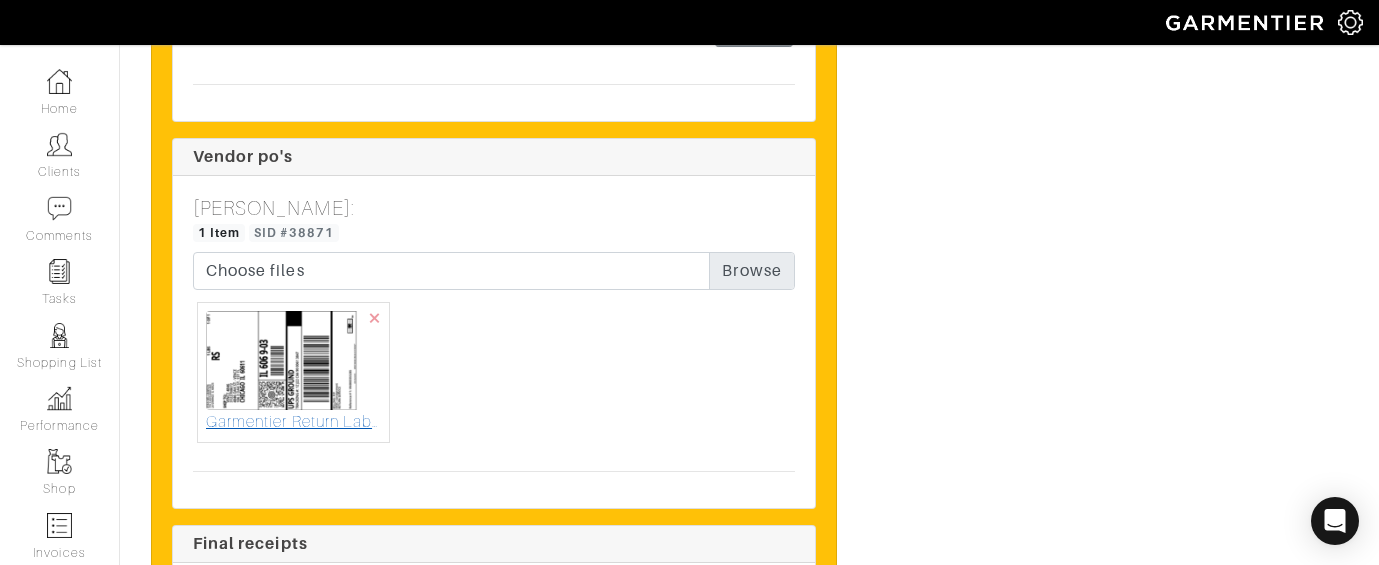 click on "Garmentier Return Label Order 24059.png" at bounding box center (293, 422) 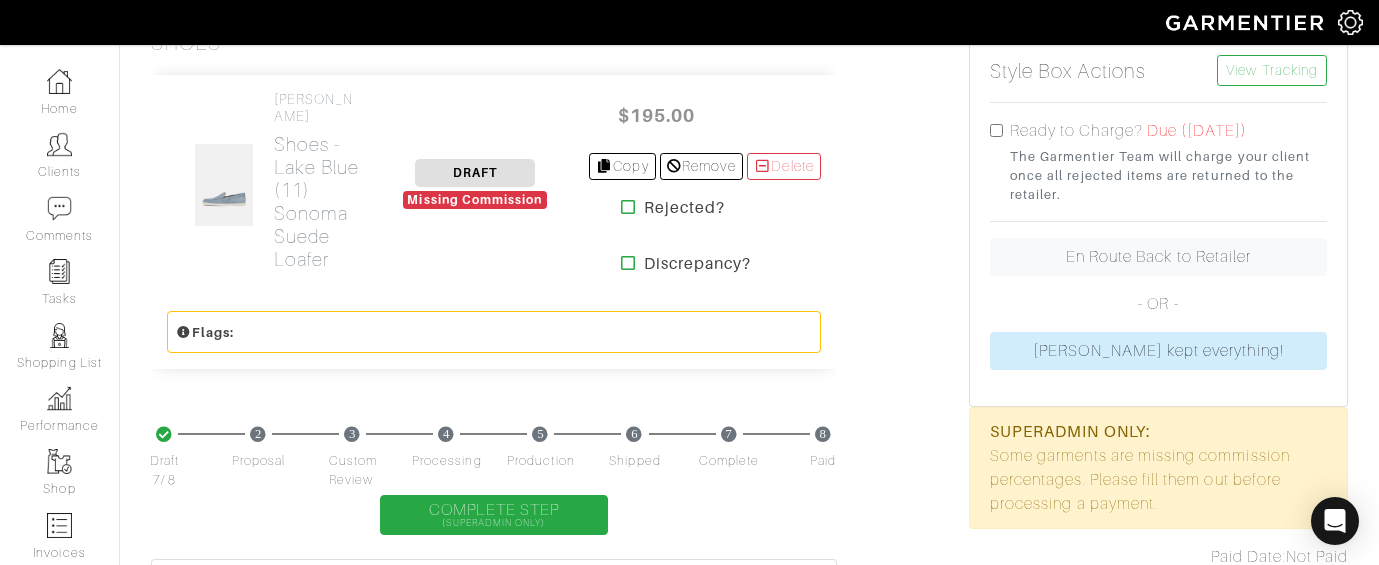scroll, scrollTop: 0, scrollLeft: 0, axis: both 